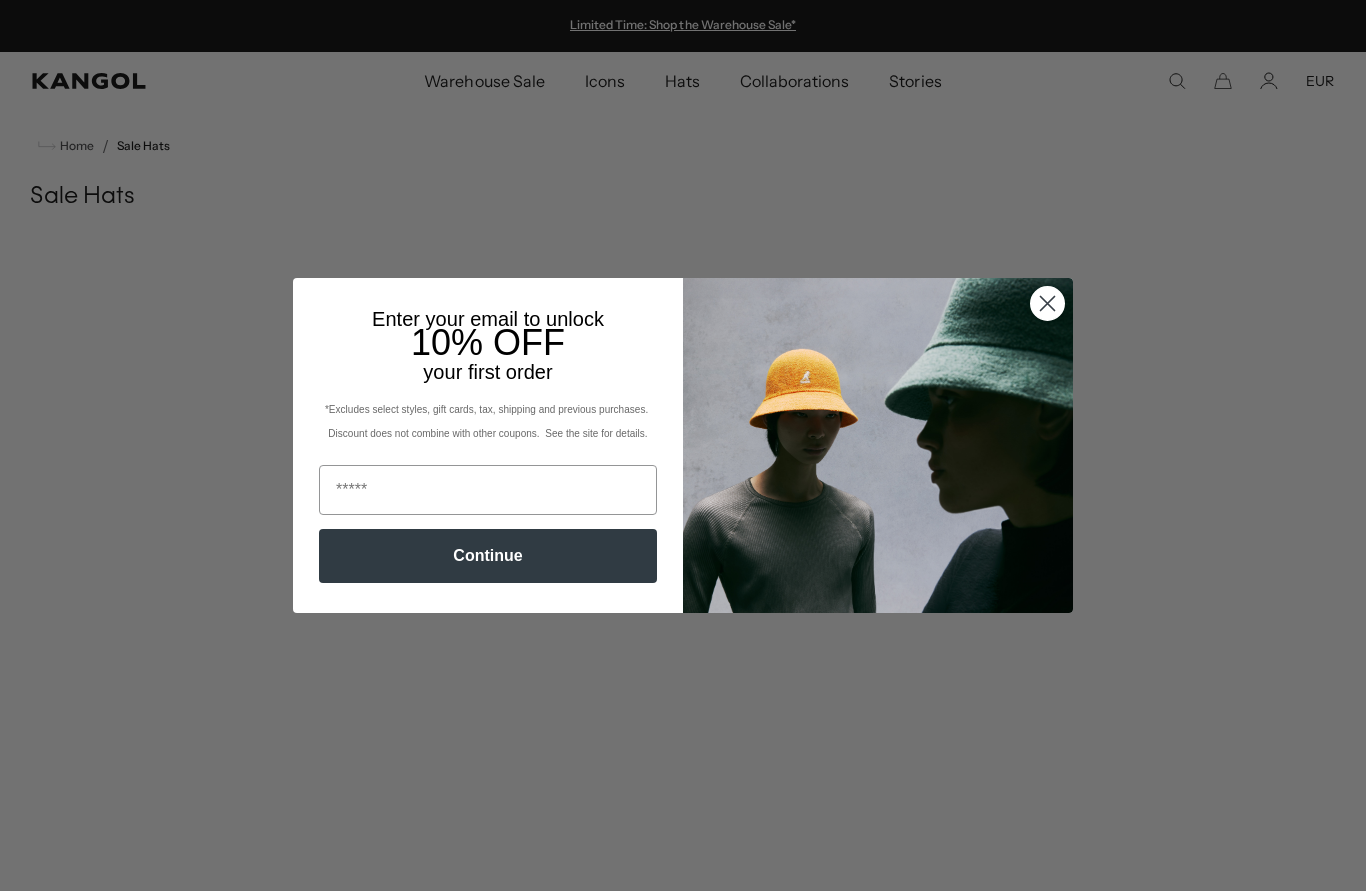 scroll, scrollTop: 0, scrollLeft: 0, axis: both 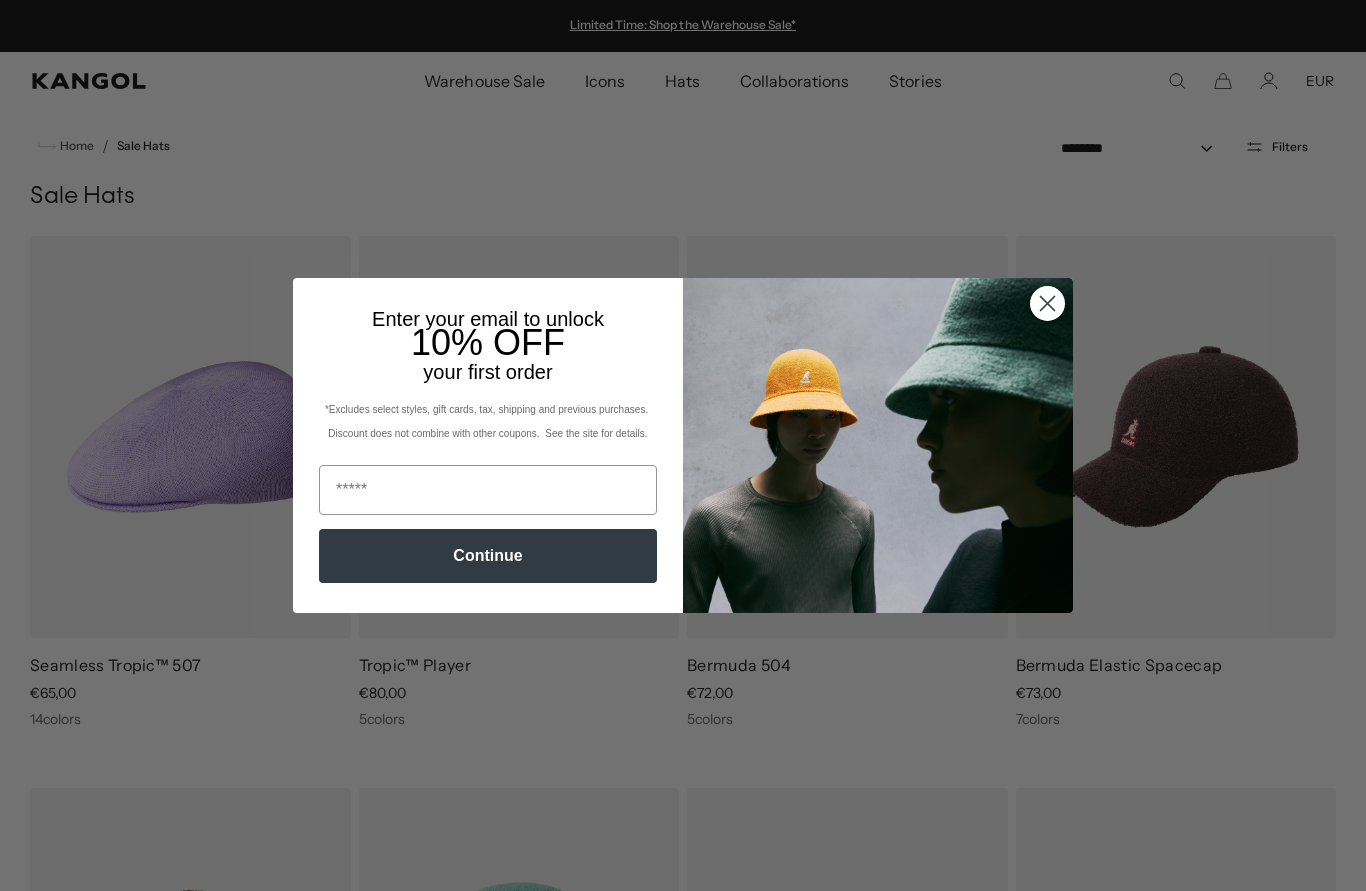 click 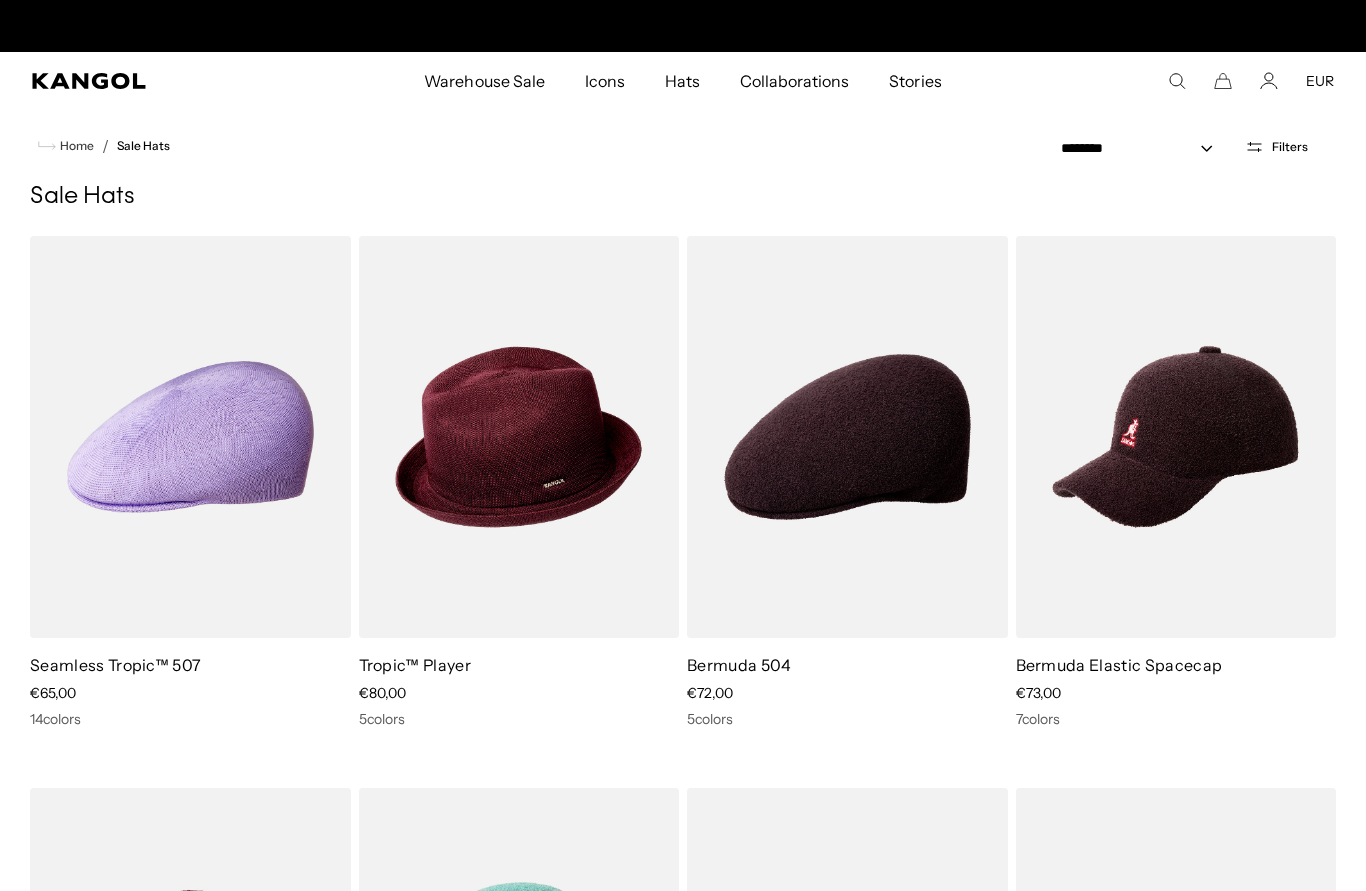 scroll, scrollTop: 0, scrollLeft: 412, axis: horizontal 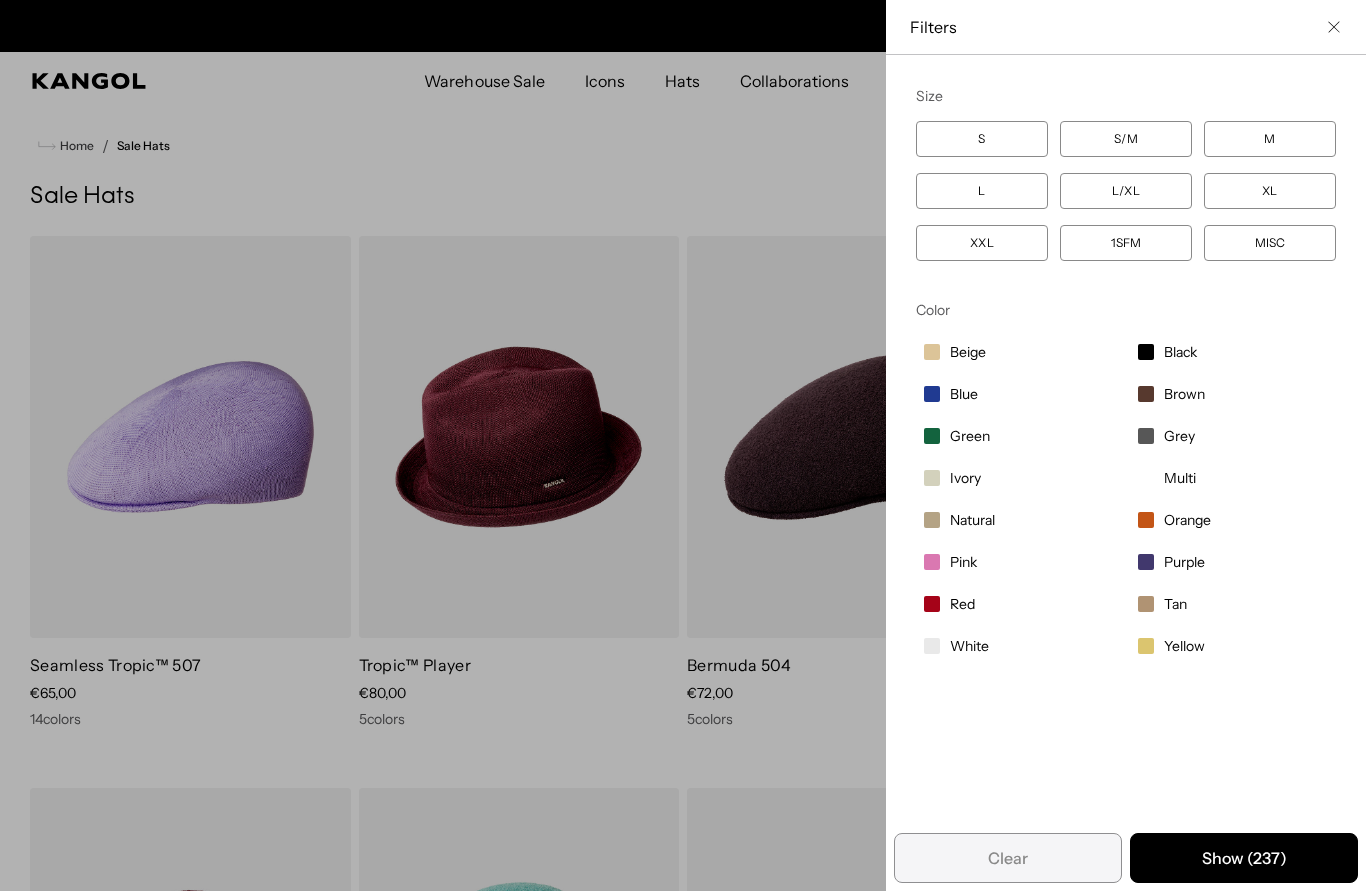click on "White" at bounding box center (969, 646) 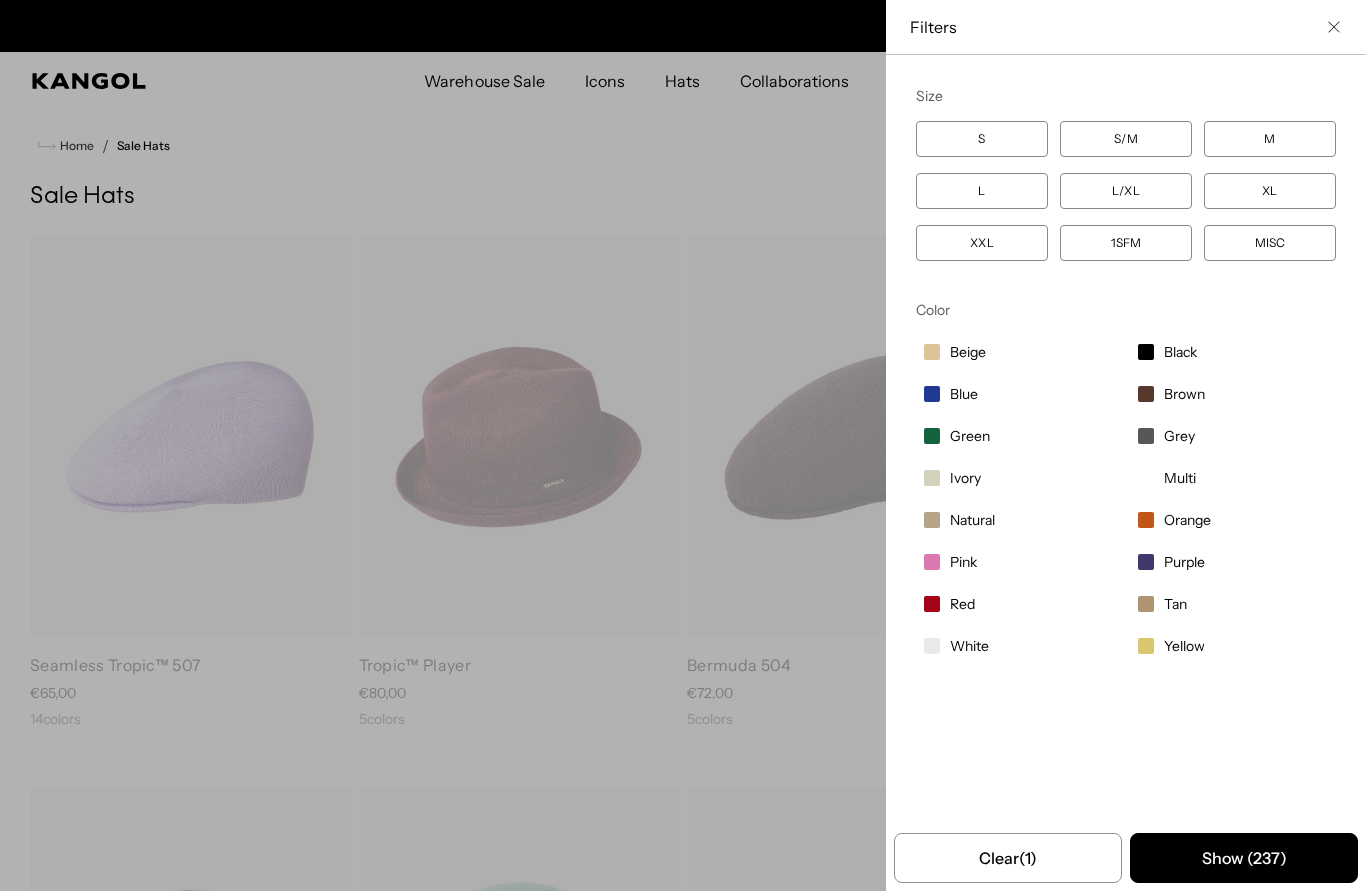 scroll, scrollTop: 0, scrollLeft: 412, axis: horizontal 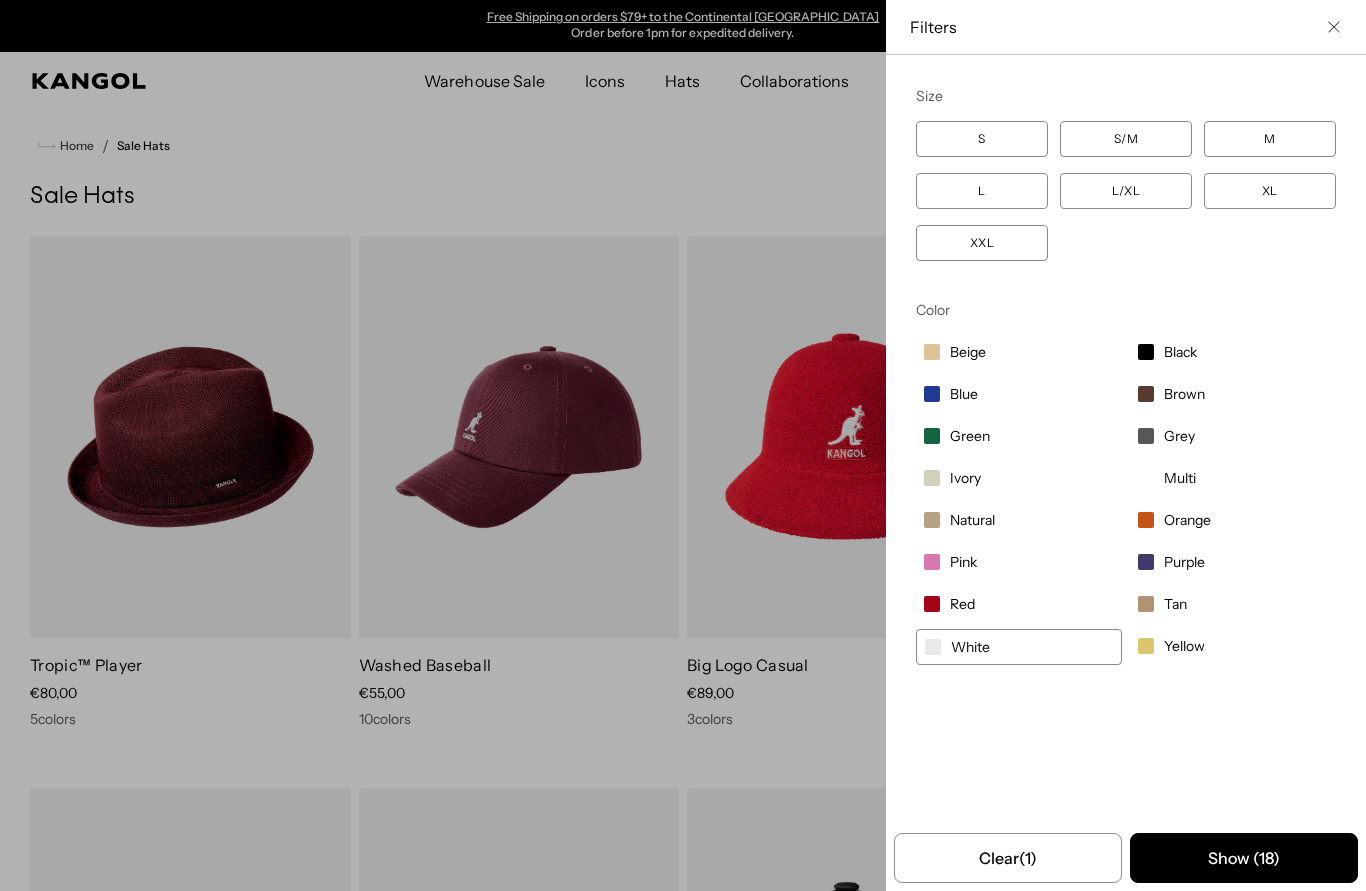 click on "M" at bounding box center [1270, 139] 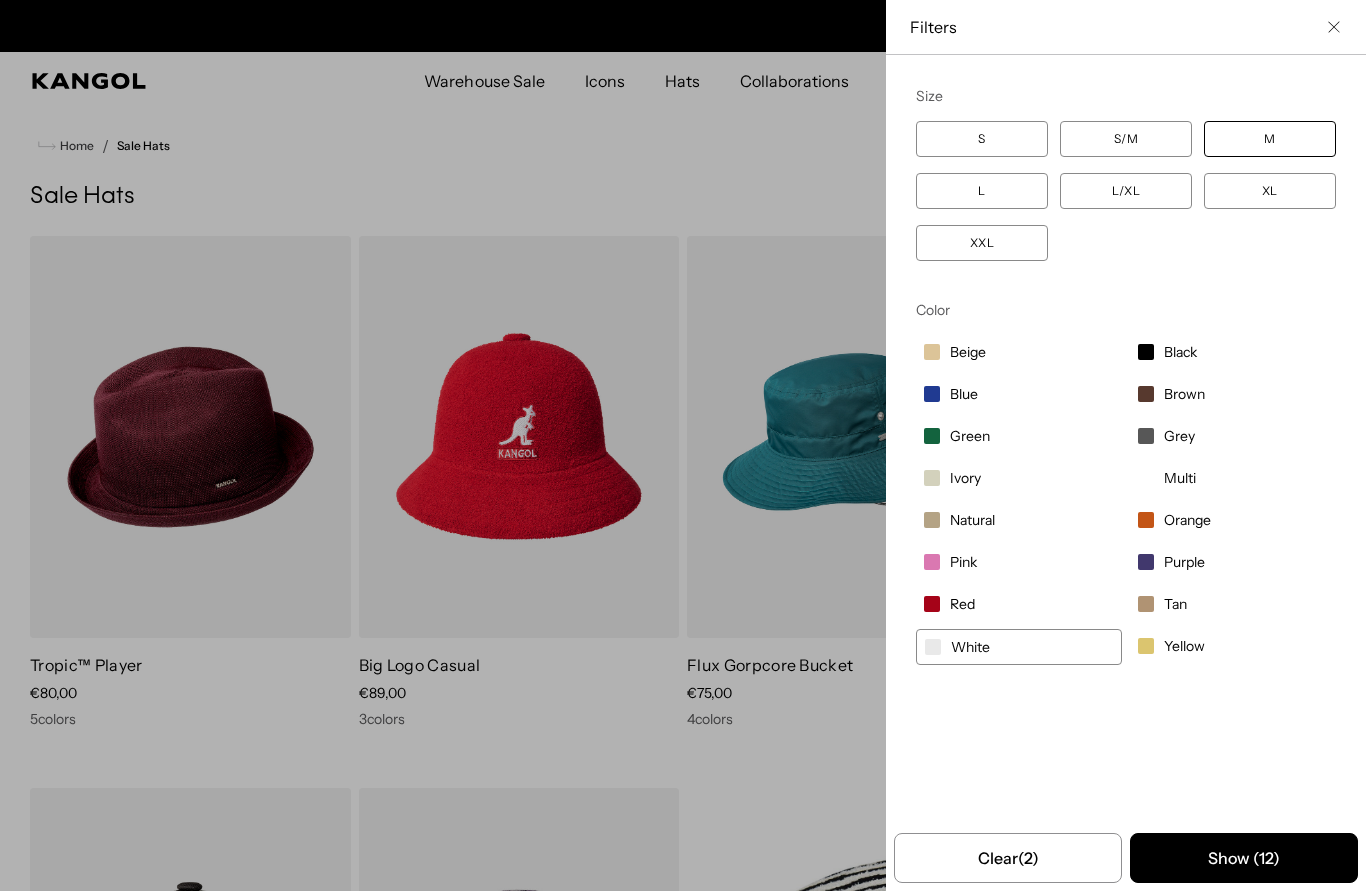 scroll, scrollTop: 0, scrollLeft: 0, axis: both 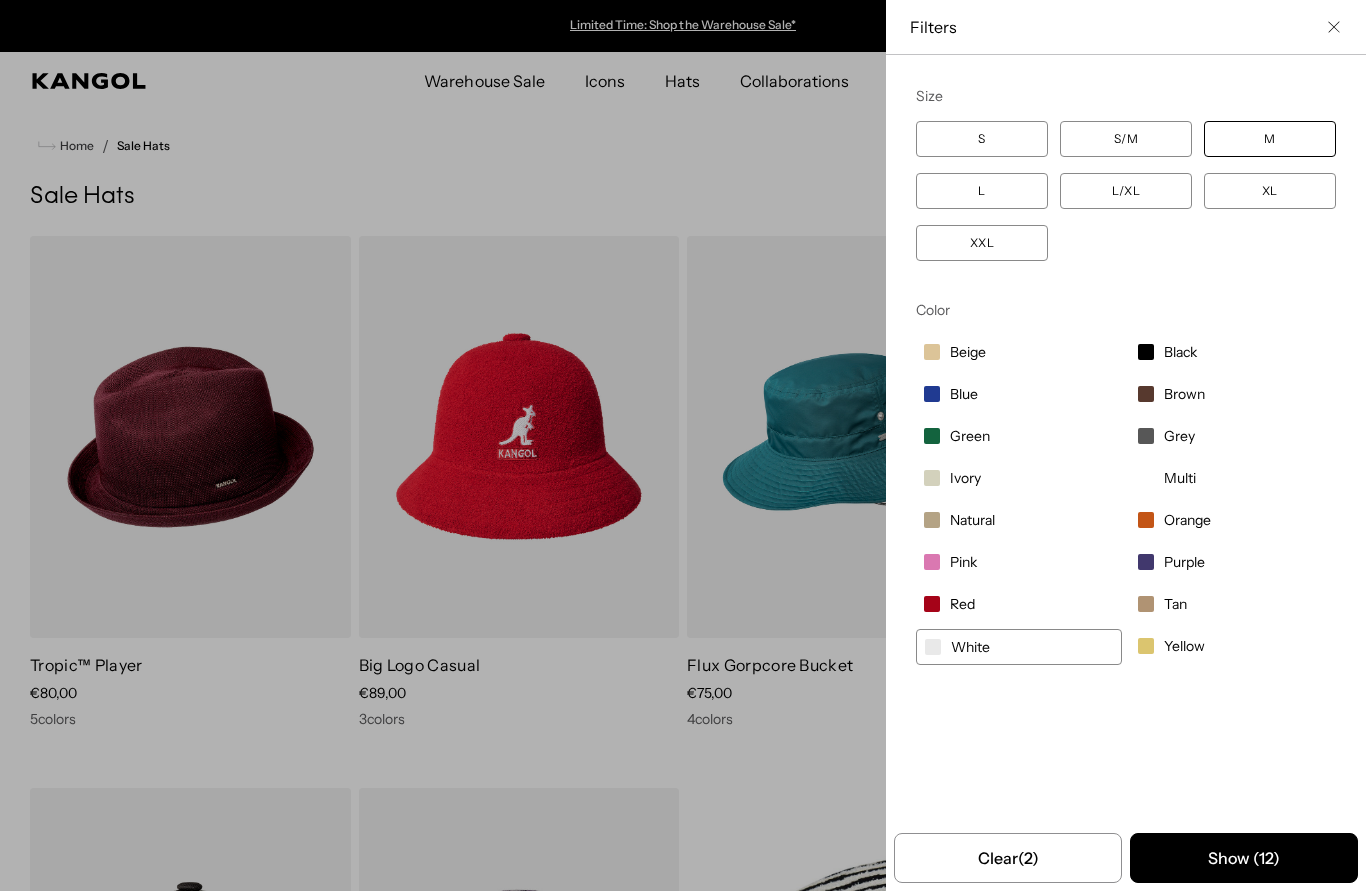 click on "Filters" at bounding box center [1126, 27] 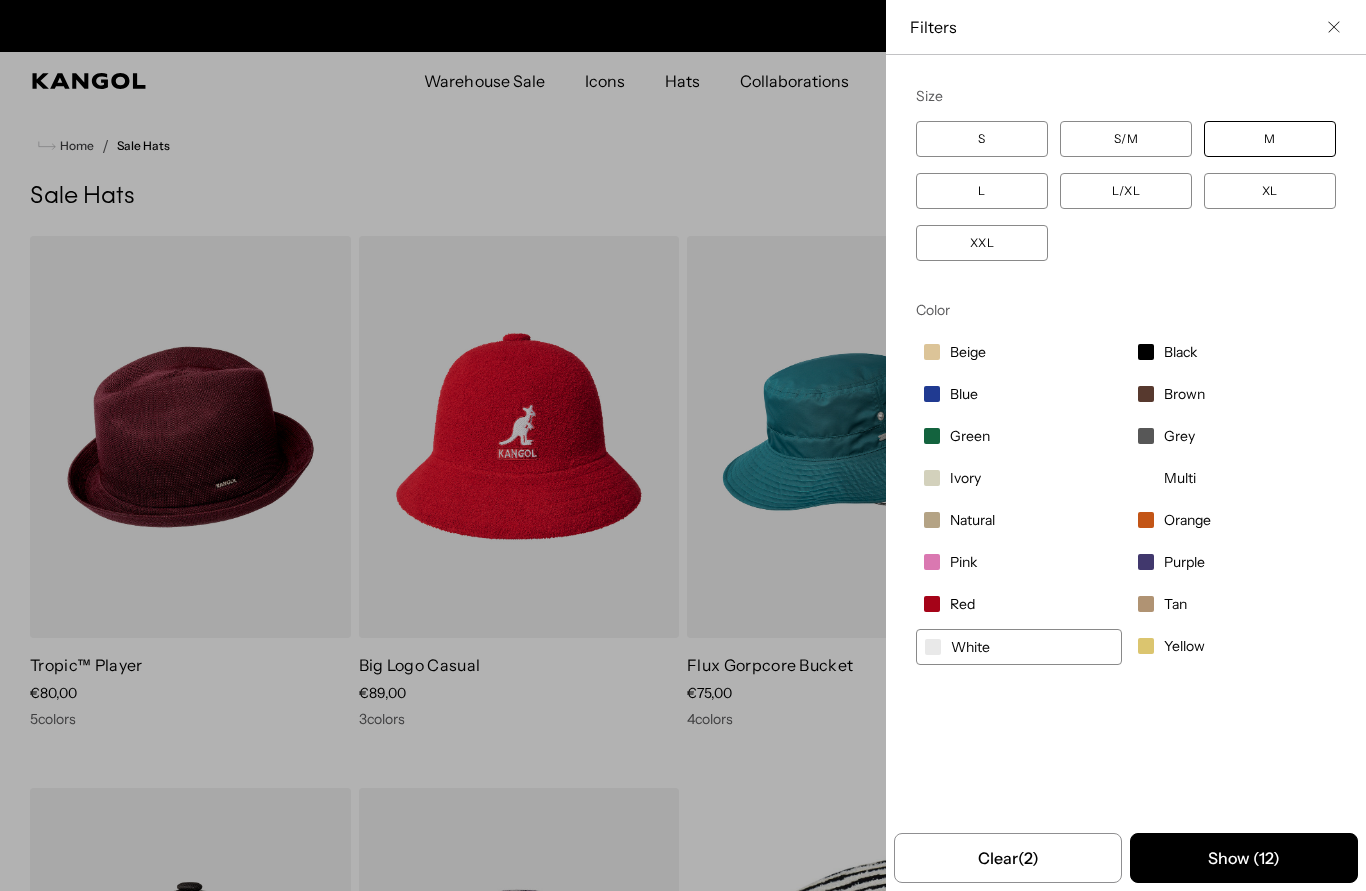 scroll, scrollTop: 0, scrollLeft: 412, axis: horizontal 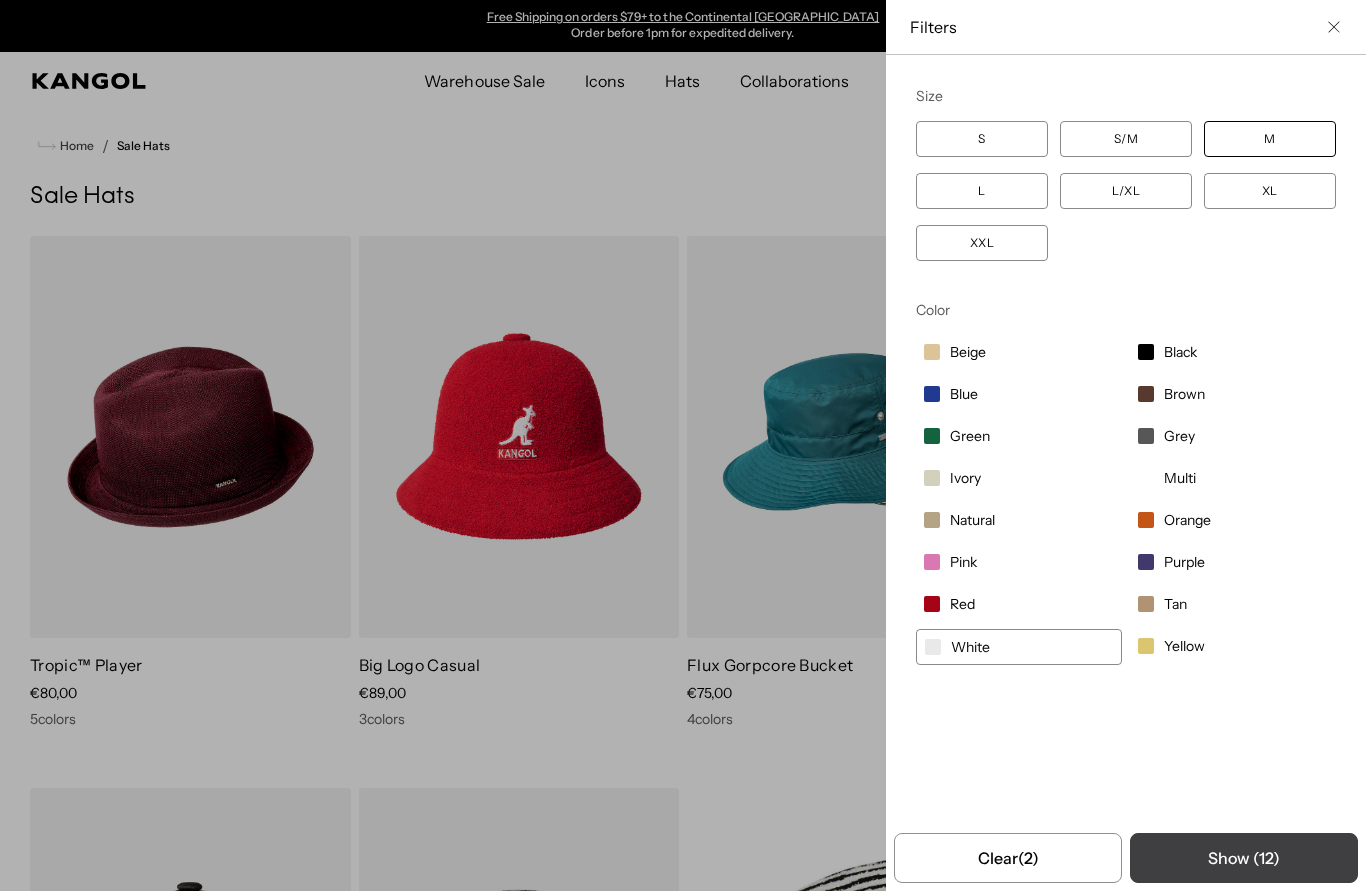 click on "Show ( 12 )" at bounding box center (1244, 858) 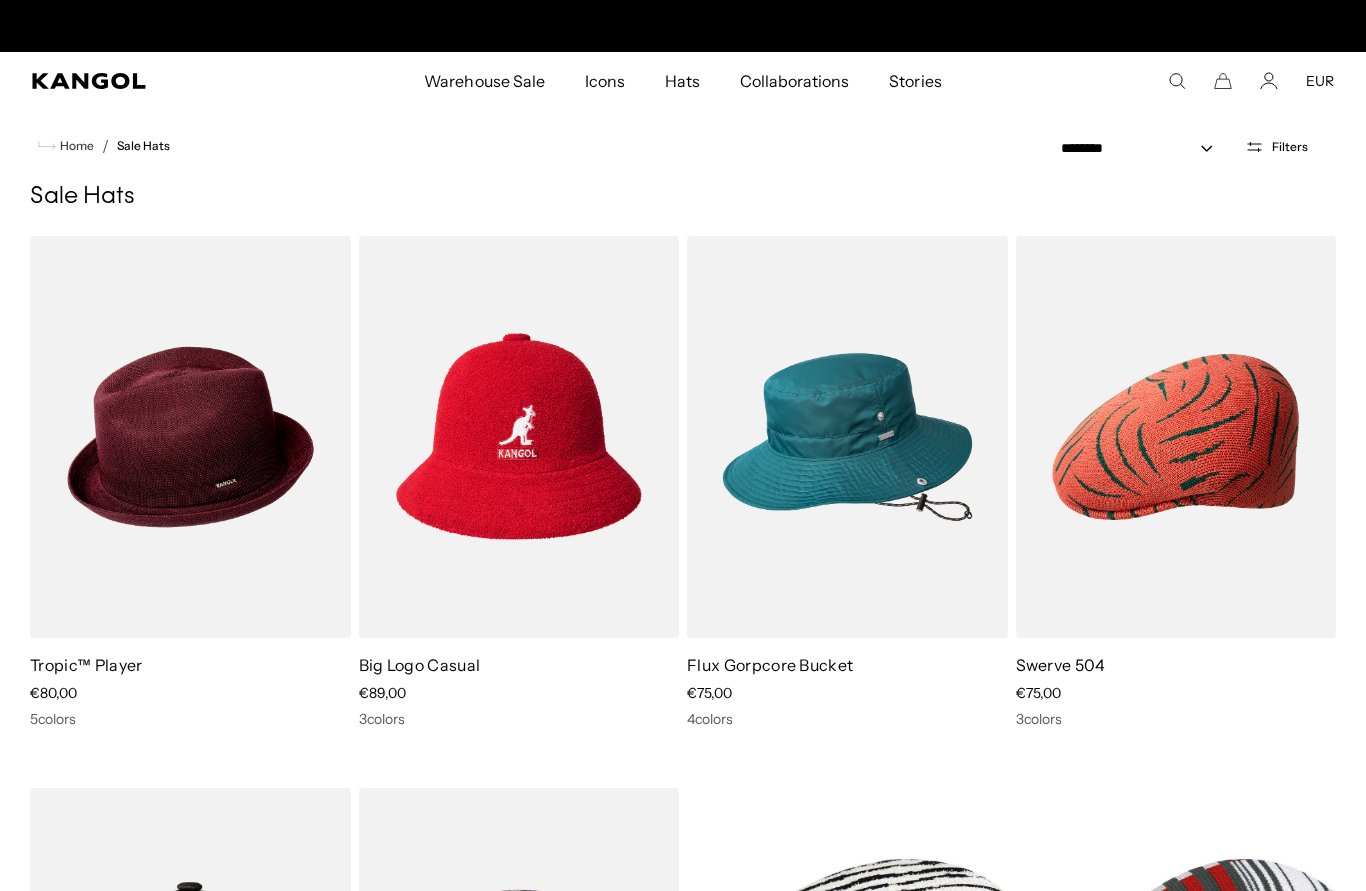 scroll, scrollTop: 0, scrollLeft: 0, axis: both 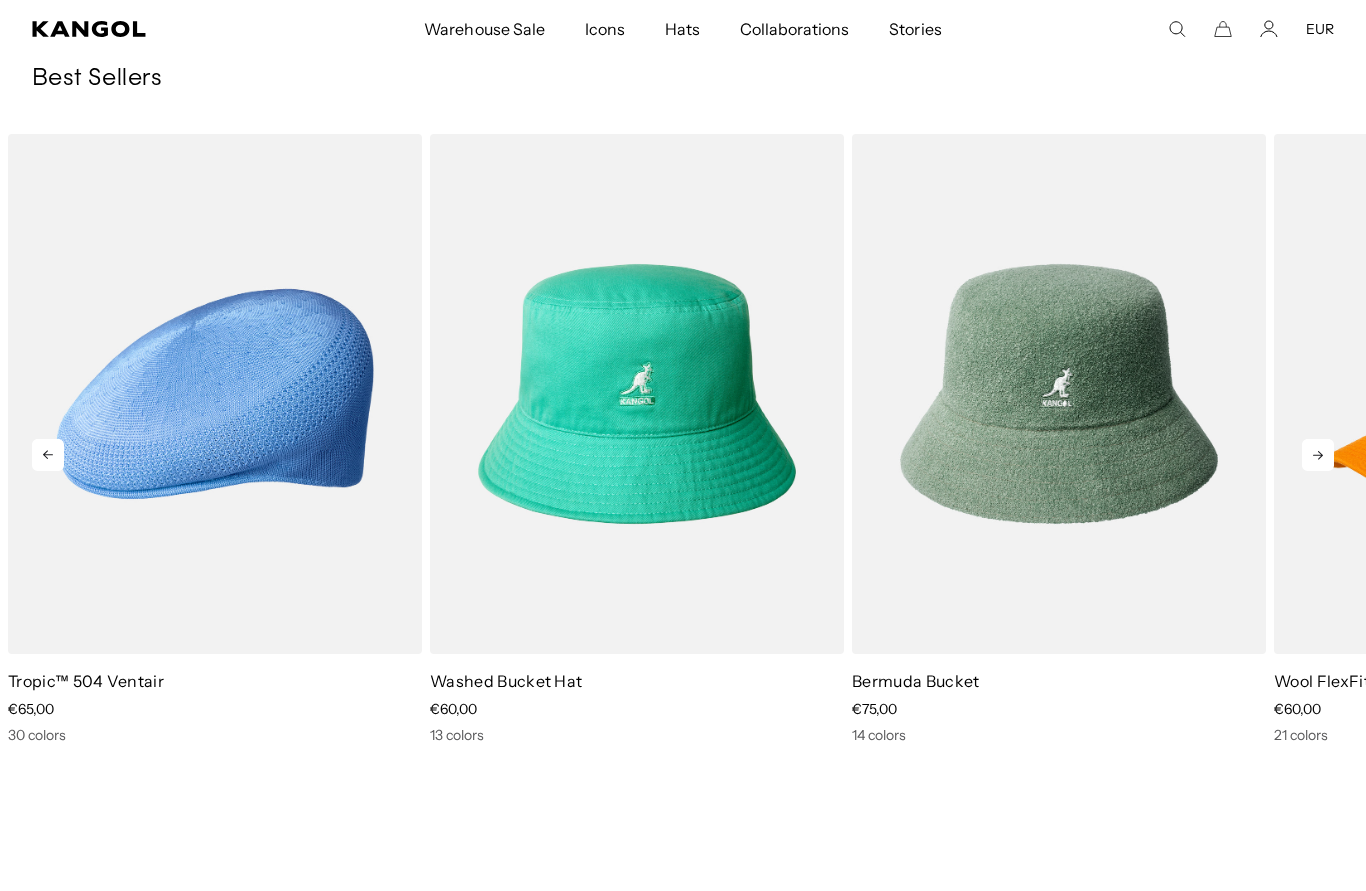 click 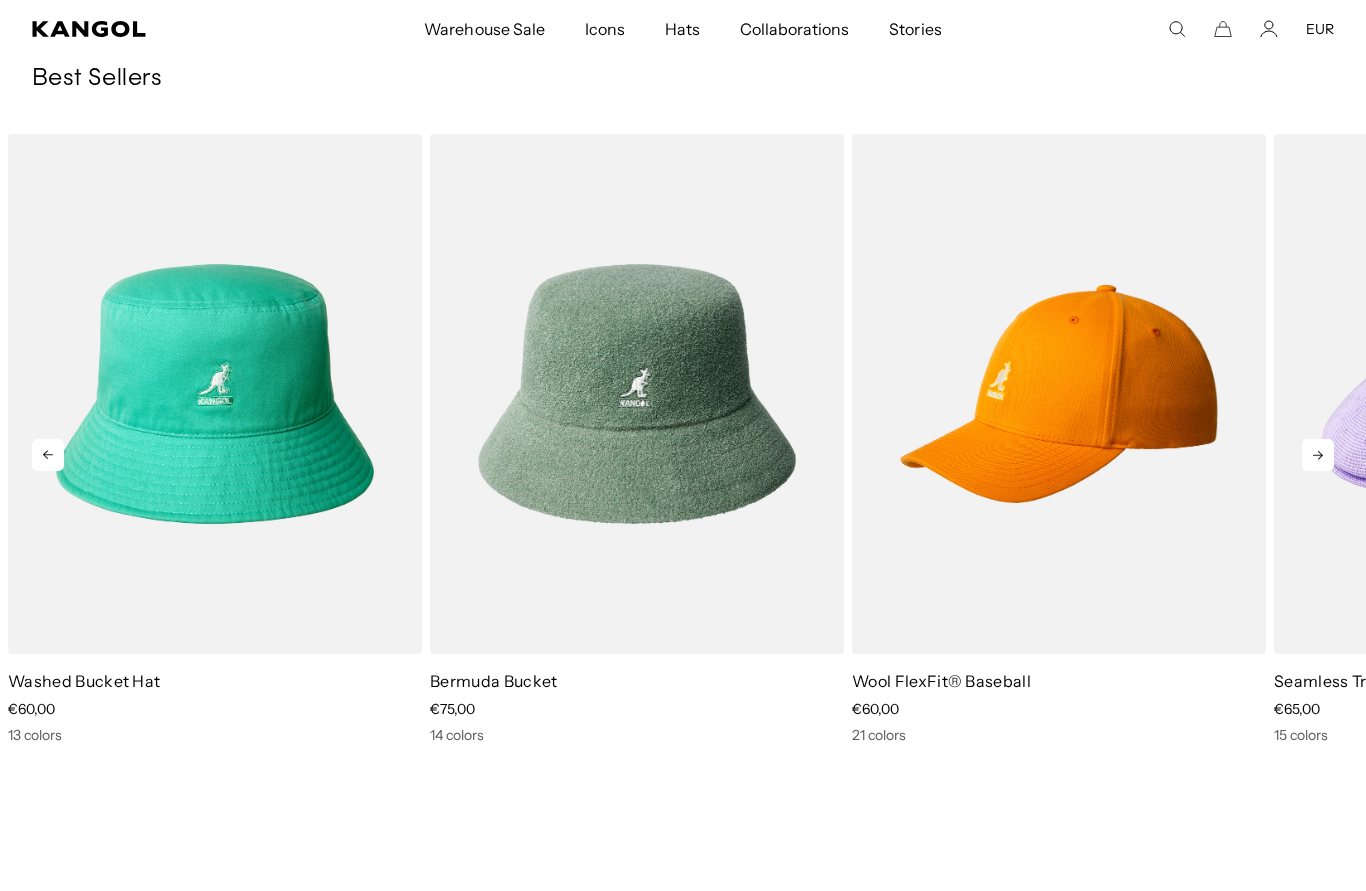 click 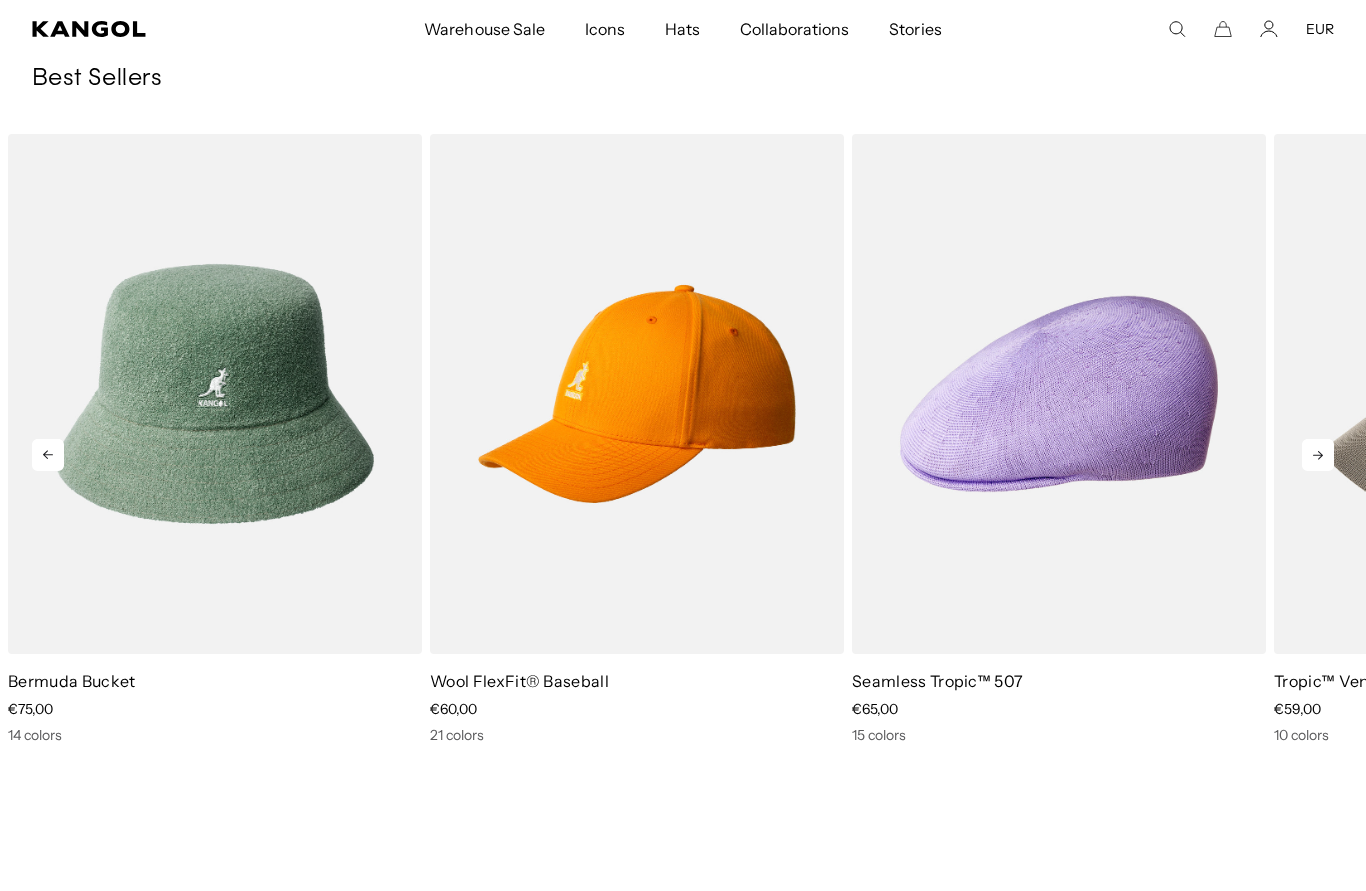 scroll, scrollTop: 0, scrollLeft: 412, axis: horizontal 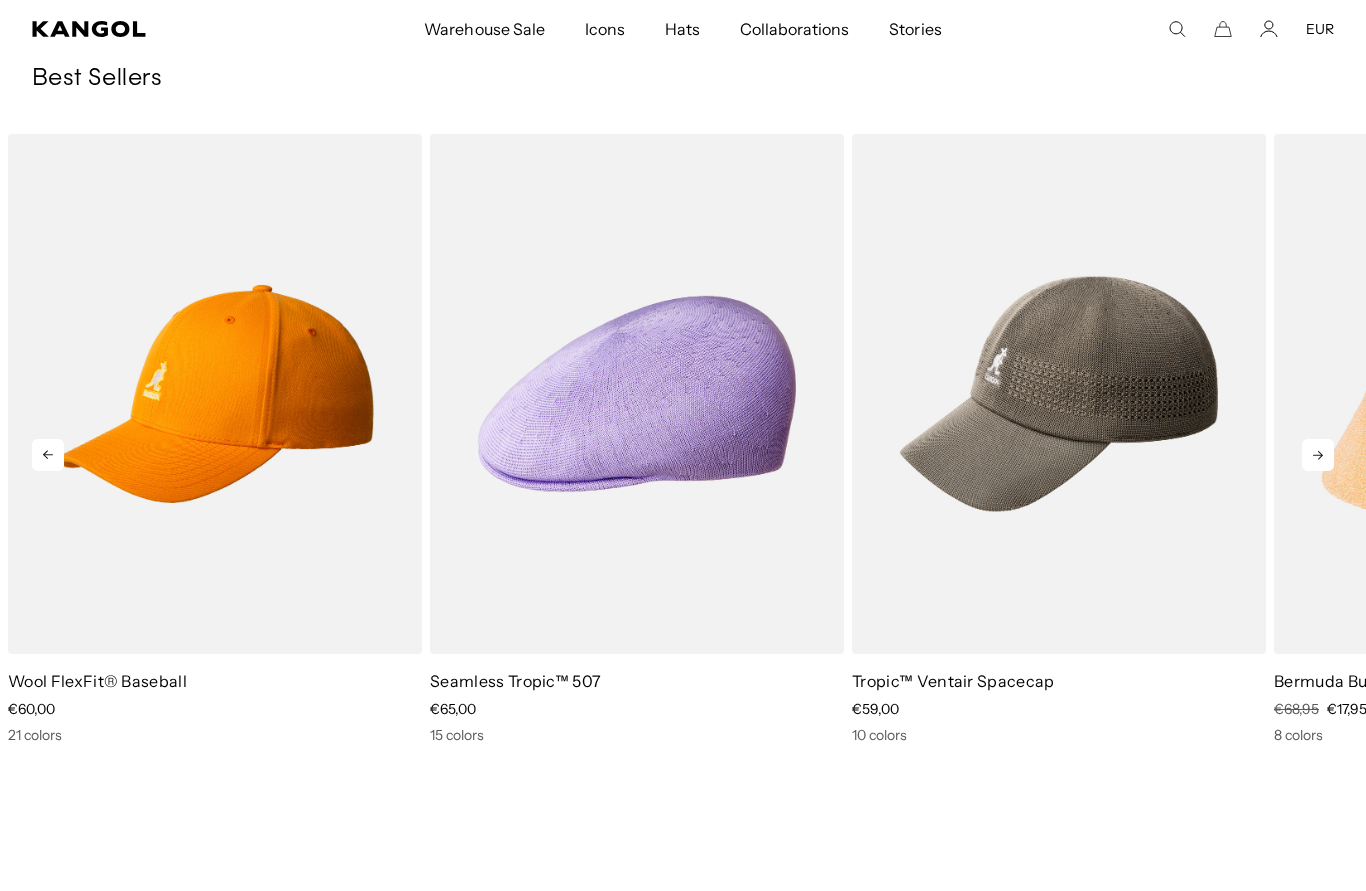 click 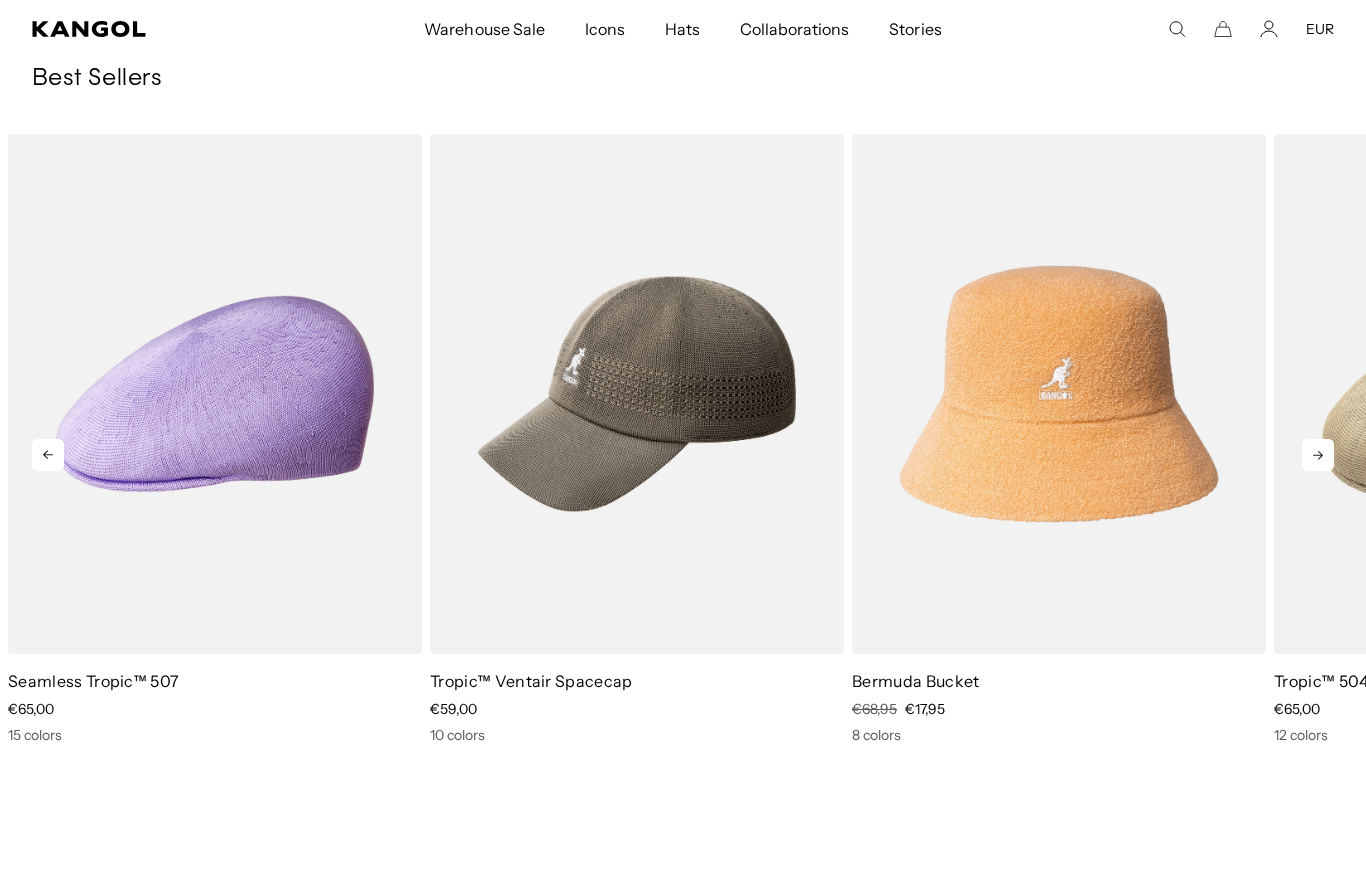 scroll, scrollTop: 0, scrollLeft: 0, axis: both 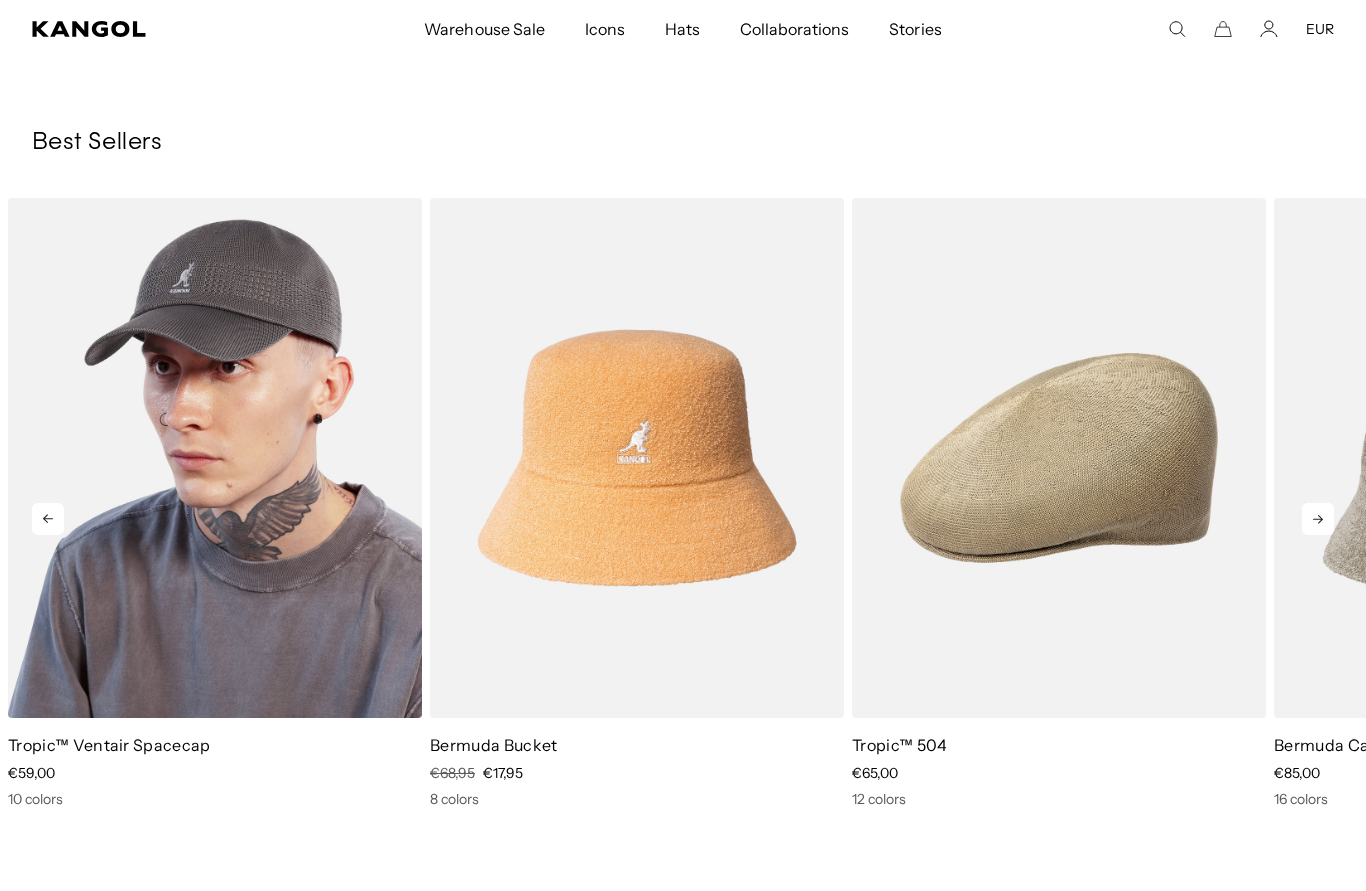 click at bounding box center [215, 458] 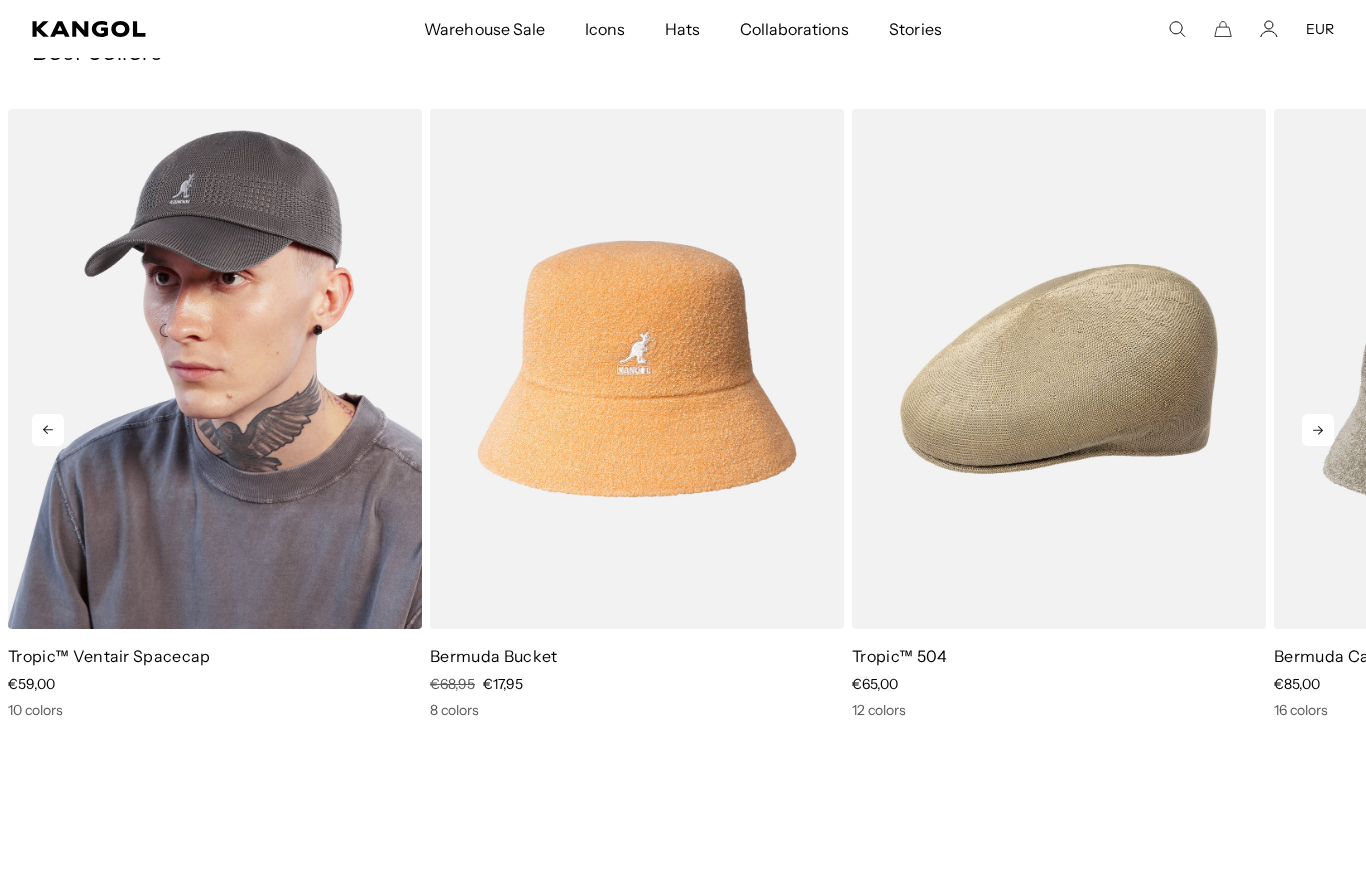 scroll, scrollTop: 0, scrollLeft: 412, axis: horizontal 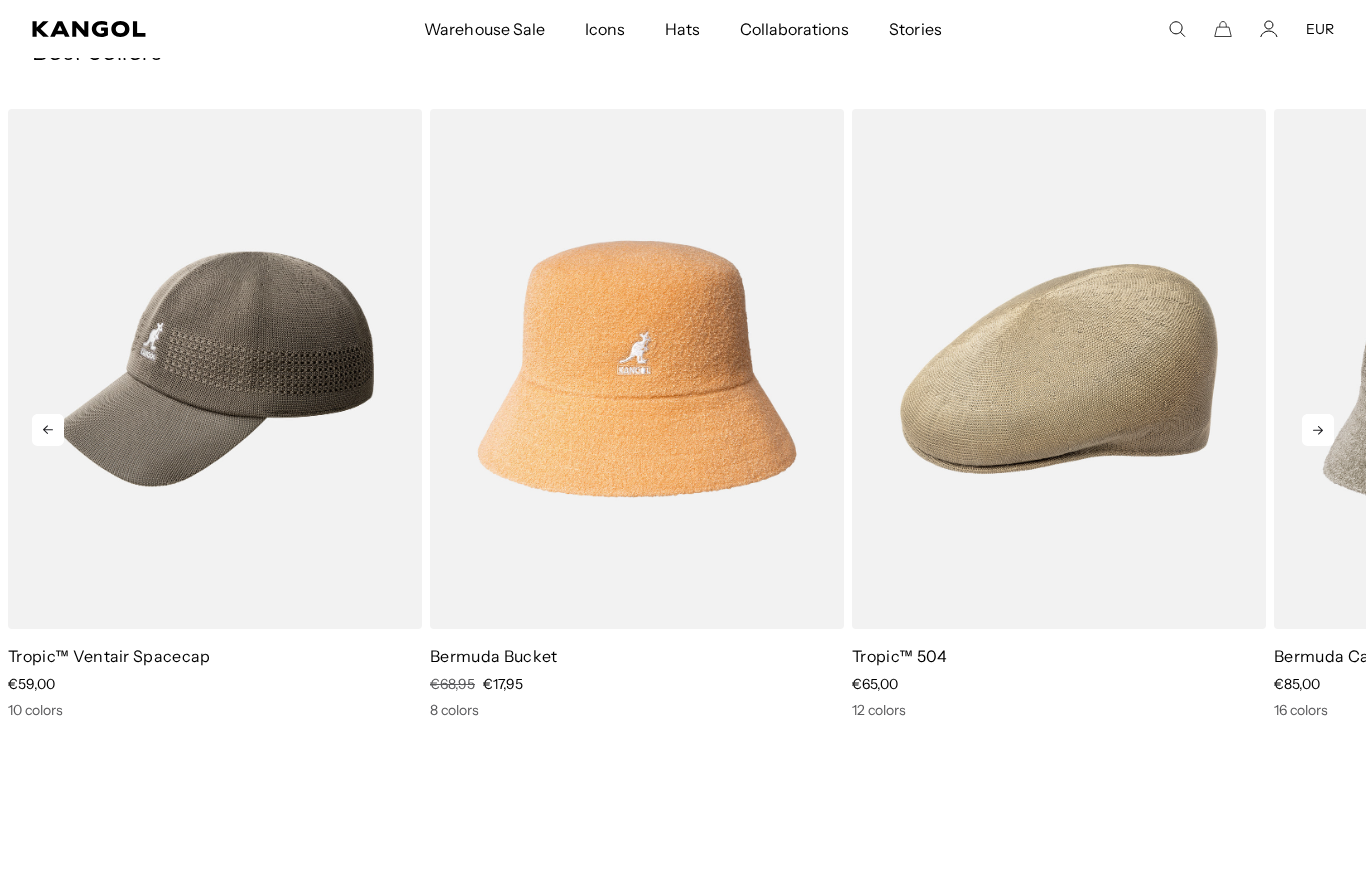 click 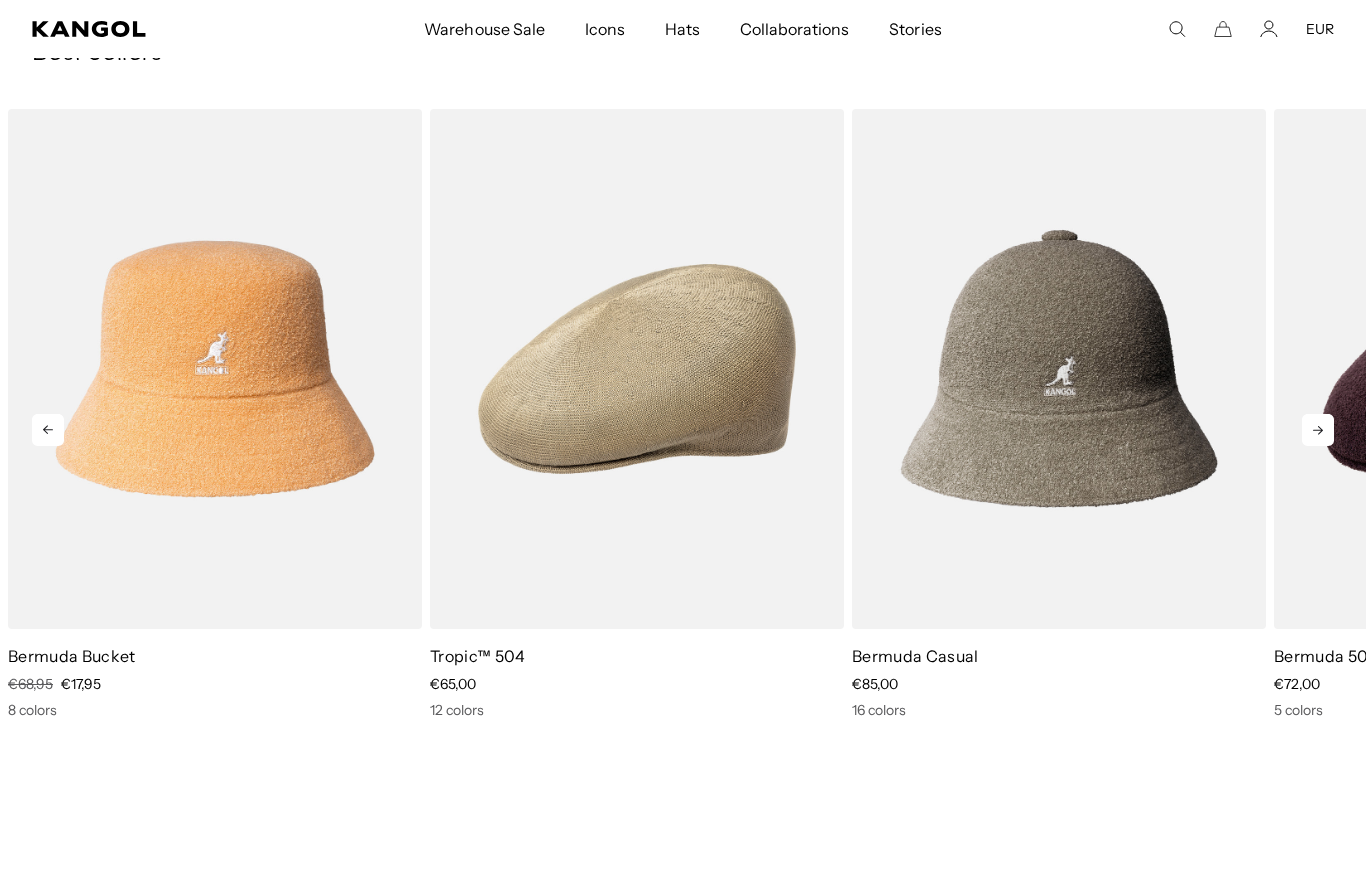 scroll, scrollTop: 0, scrollLeft: 0, axis: both 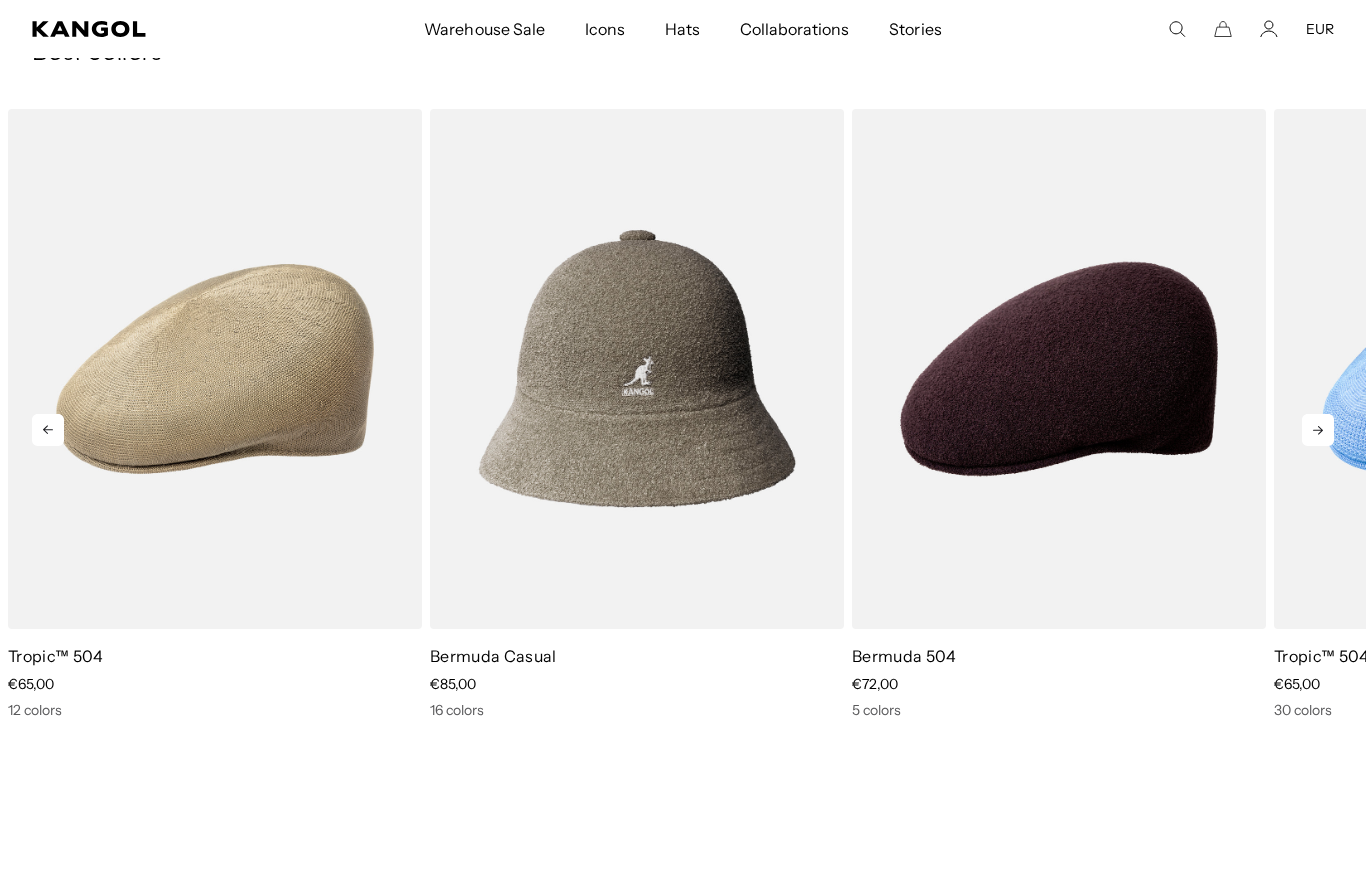 click 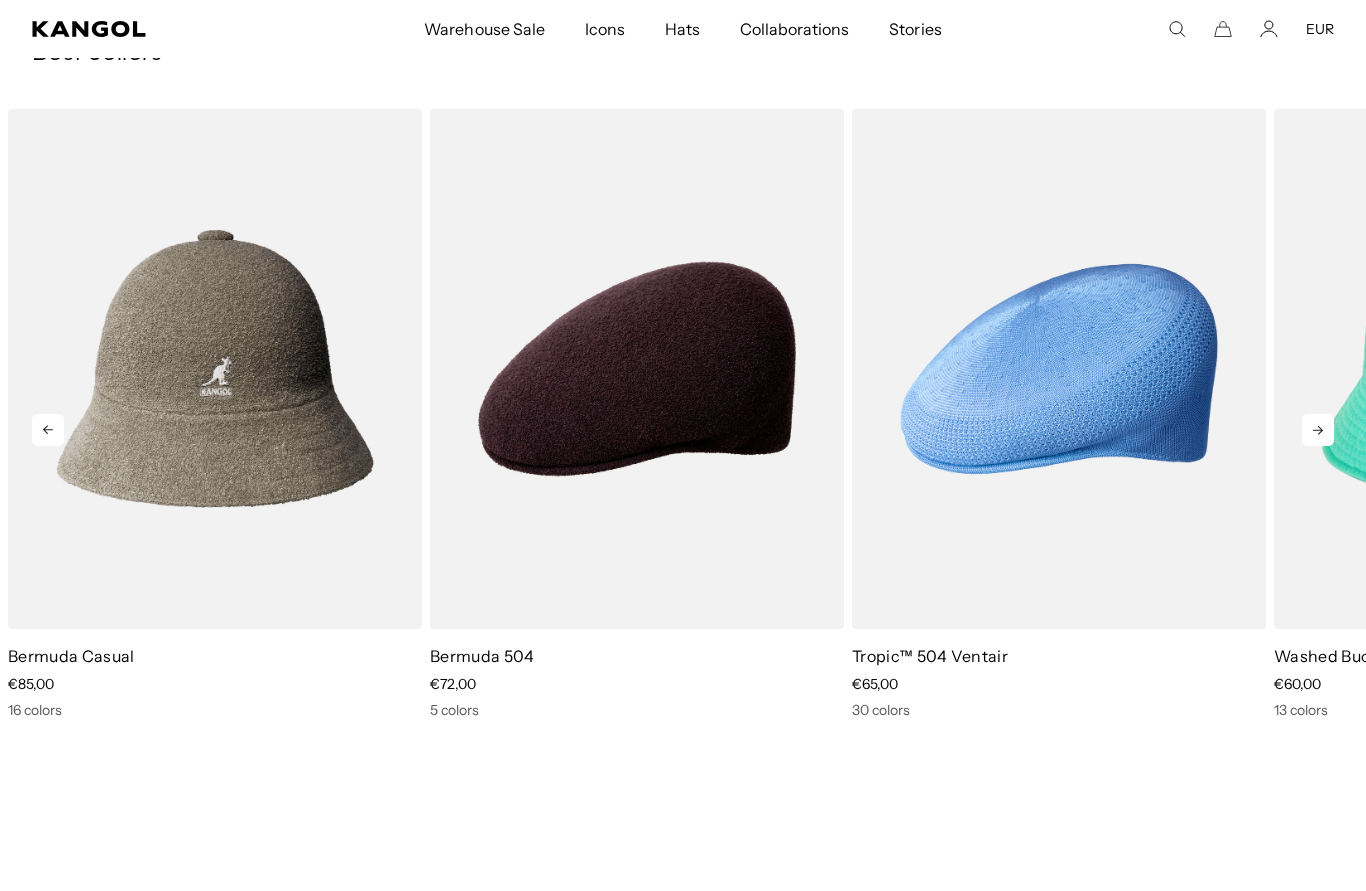 click 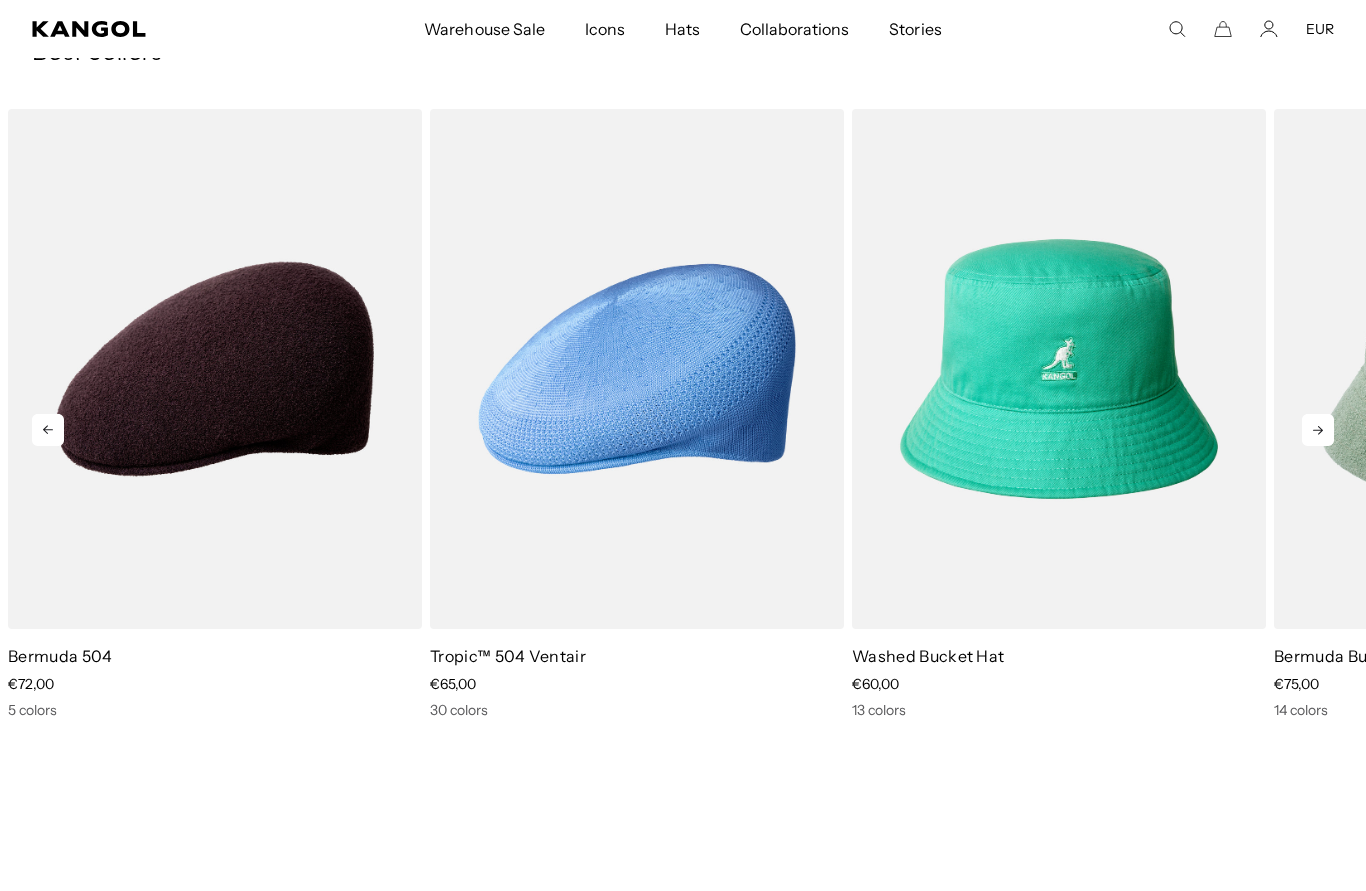 scroll, scrollTop: 0, scrollLeft: 412, axis: horizontal 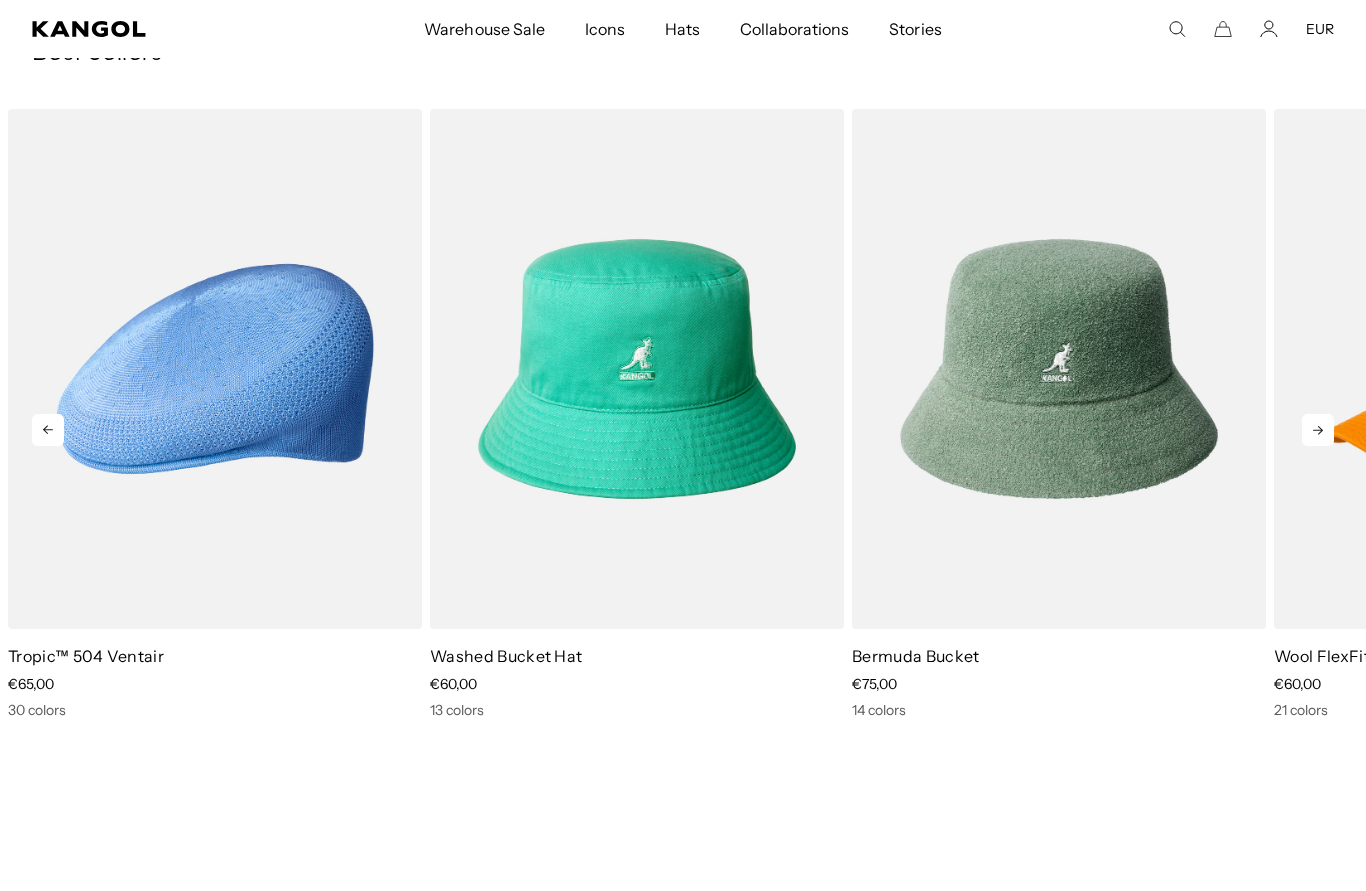 click 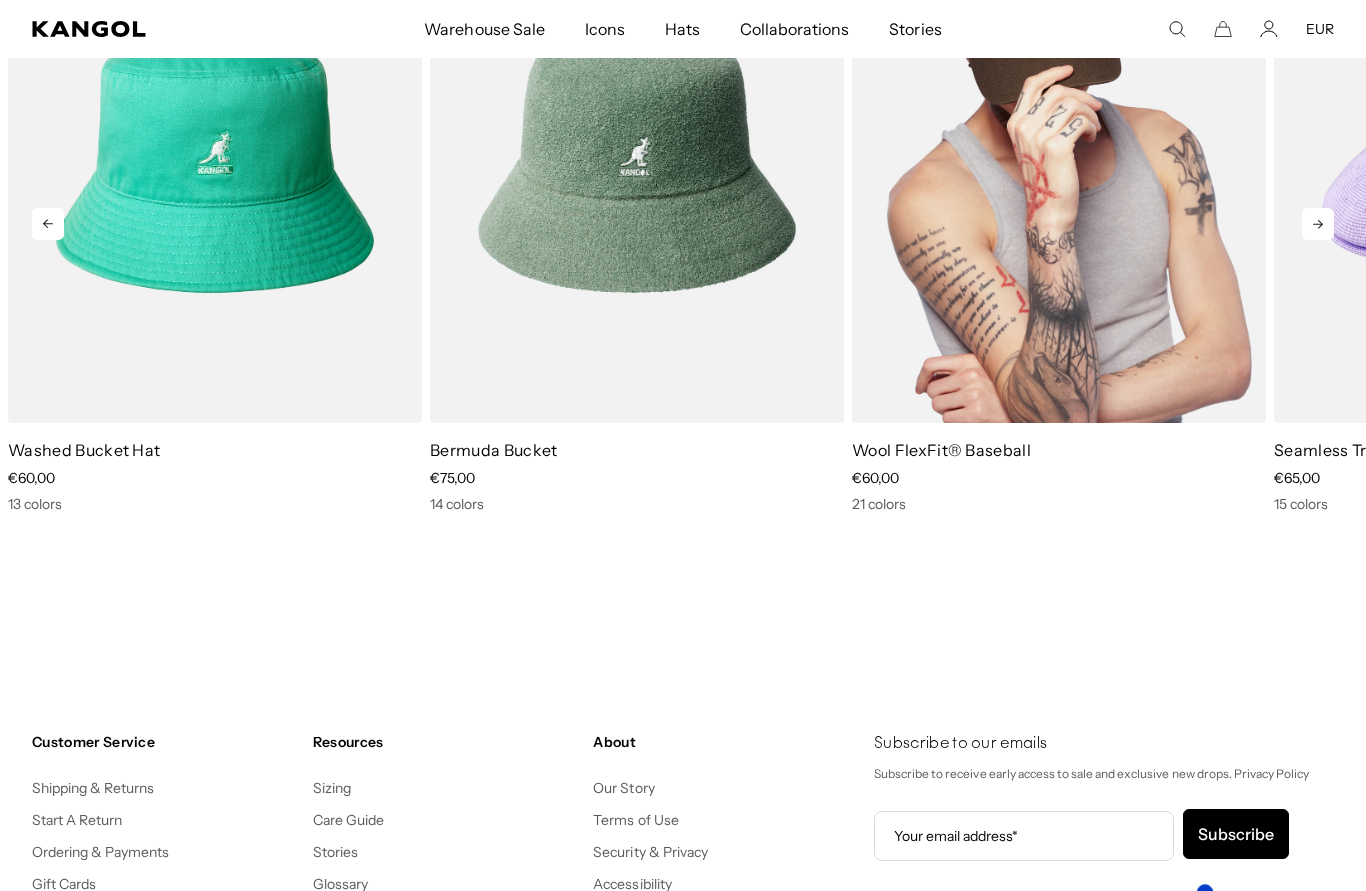 scroll, scrollTop: 1973, scrollLeft: 0, axis: vertical 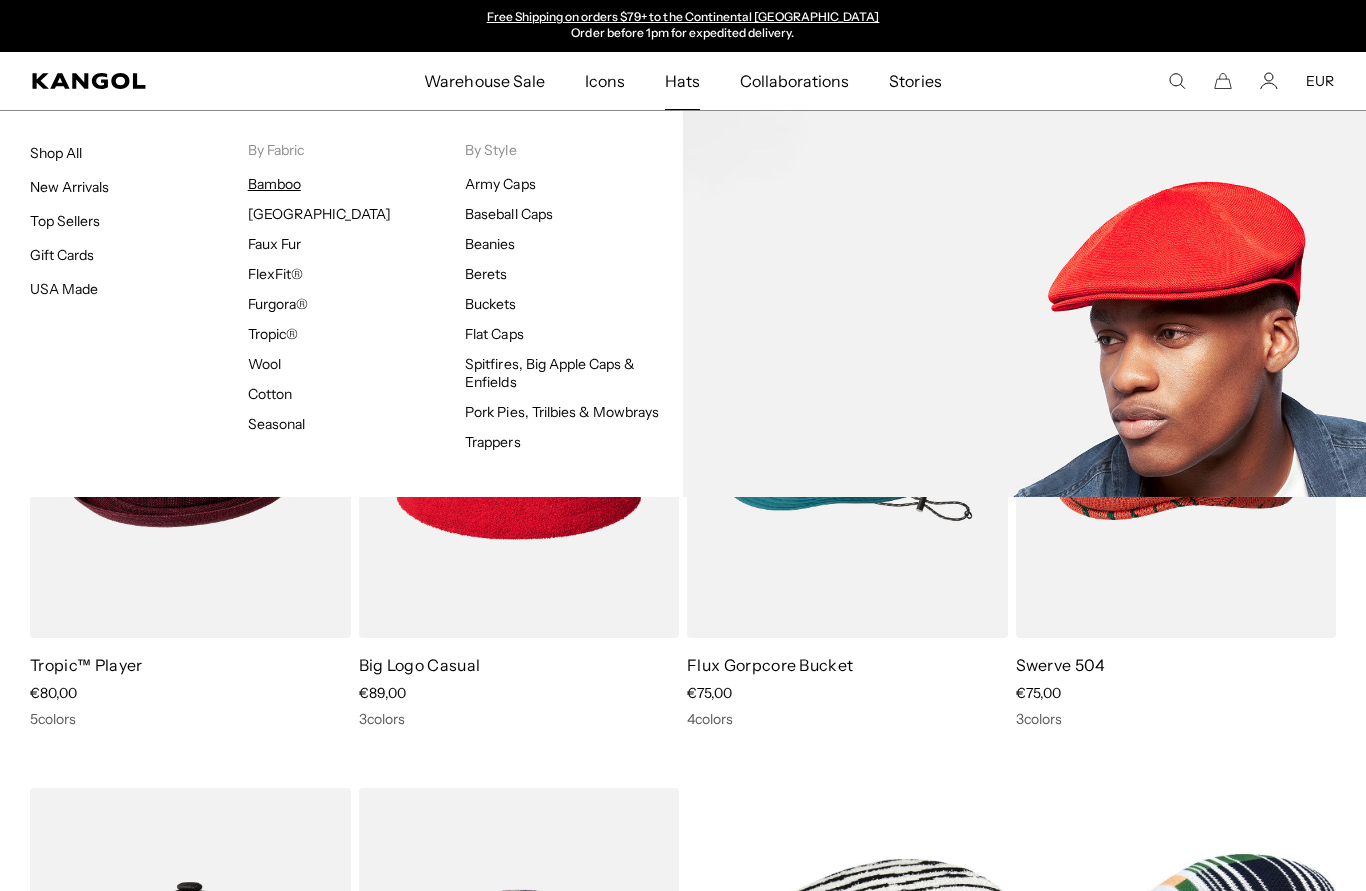 click on "Bamboo" at bounding box center [274, 184] 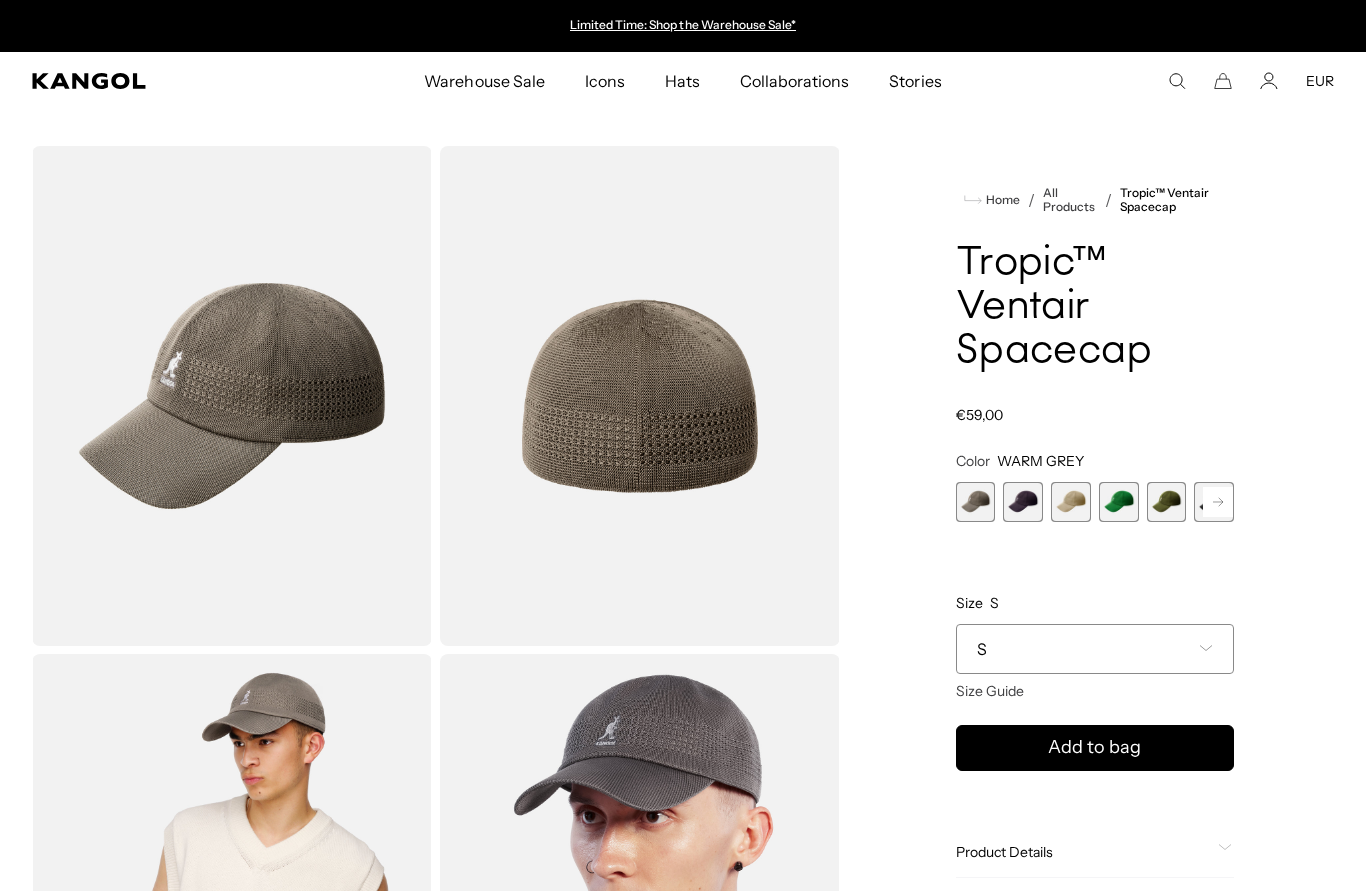 scroll, scrollTop: 0, scrollLeft: 0, axis: both 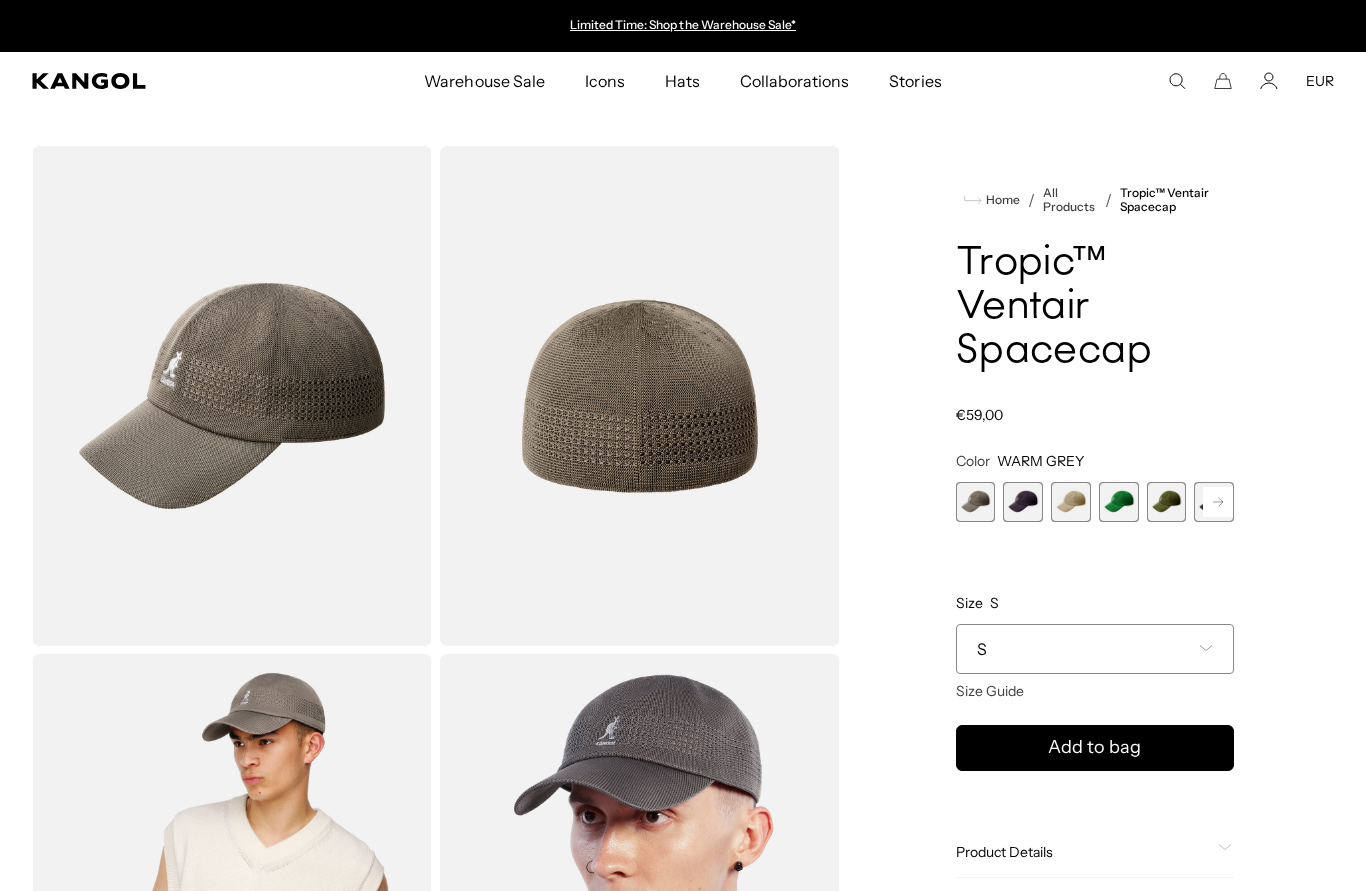 click 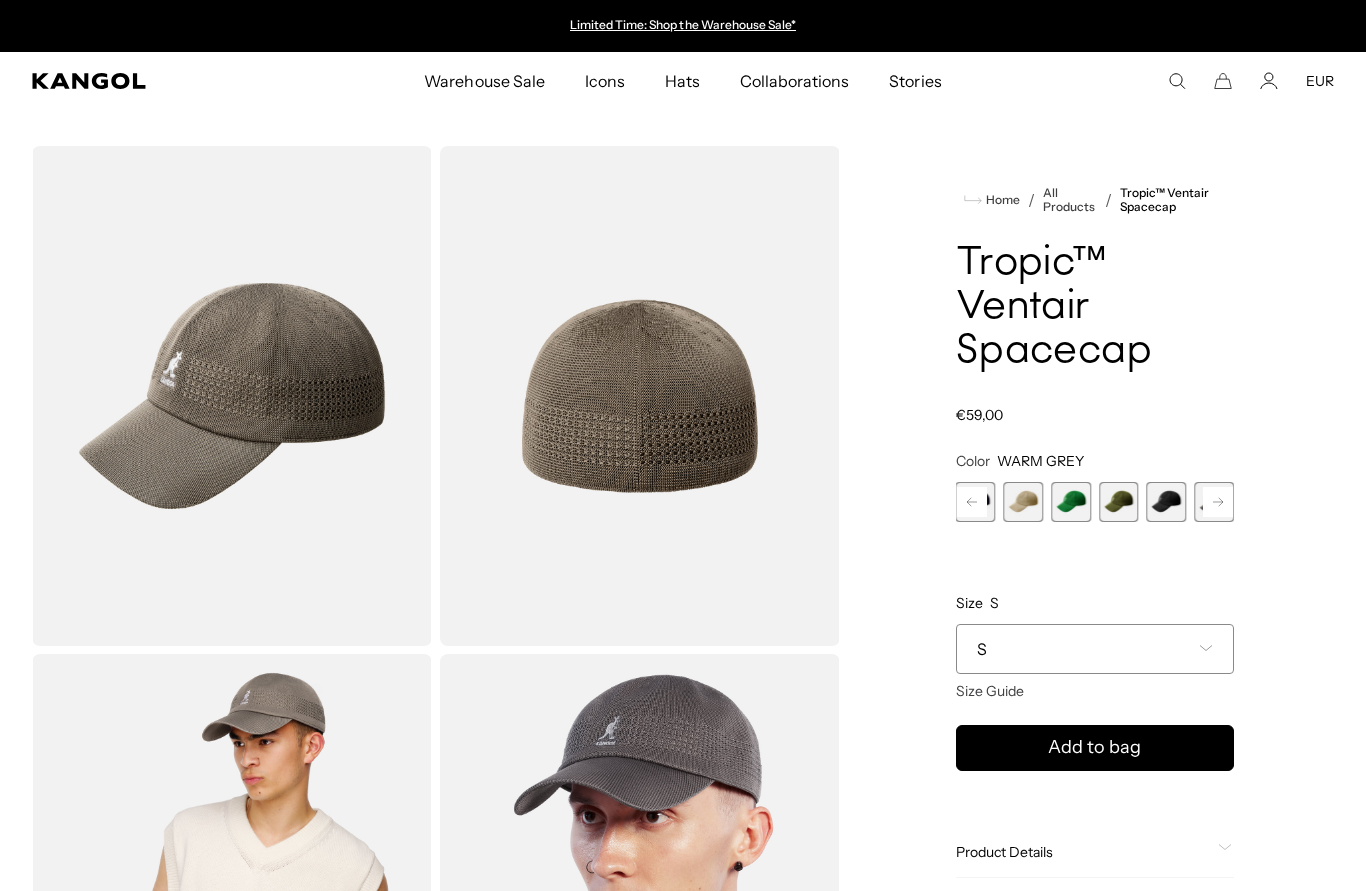 click 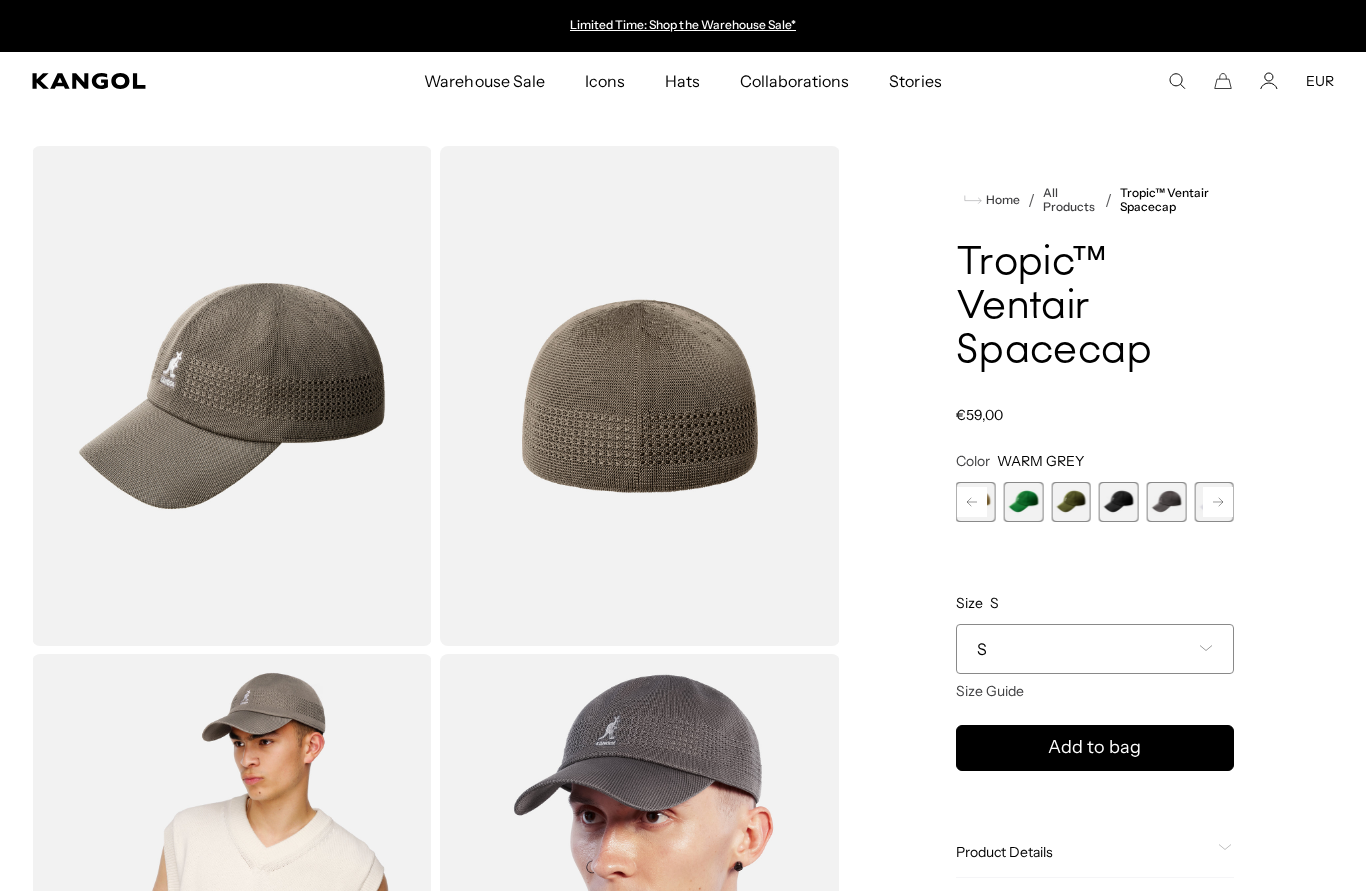 click 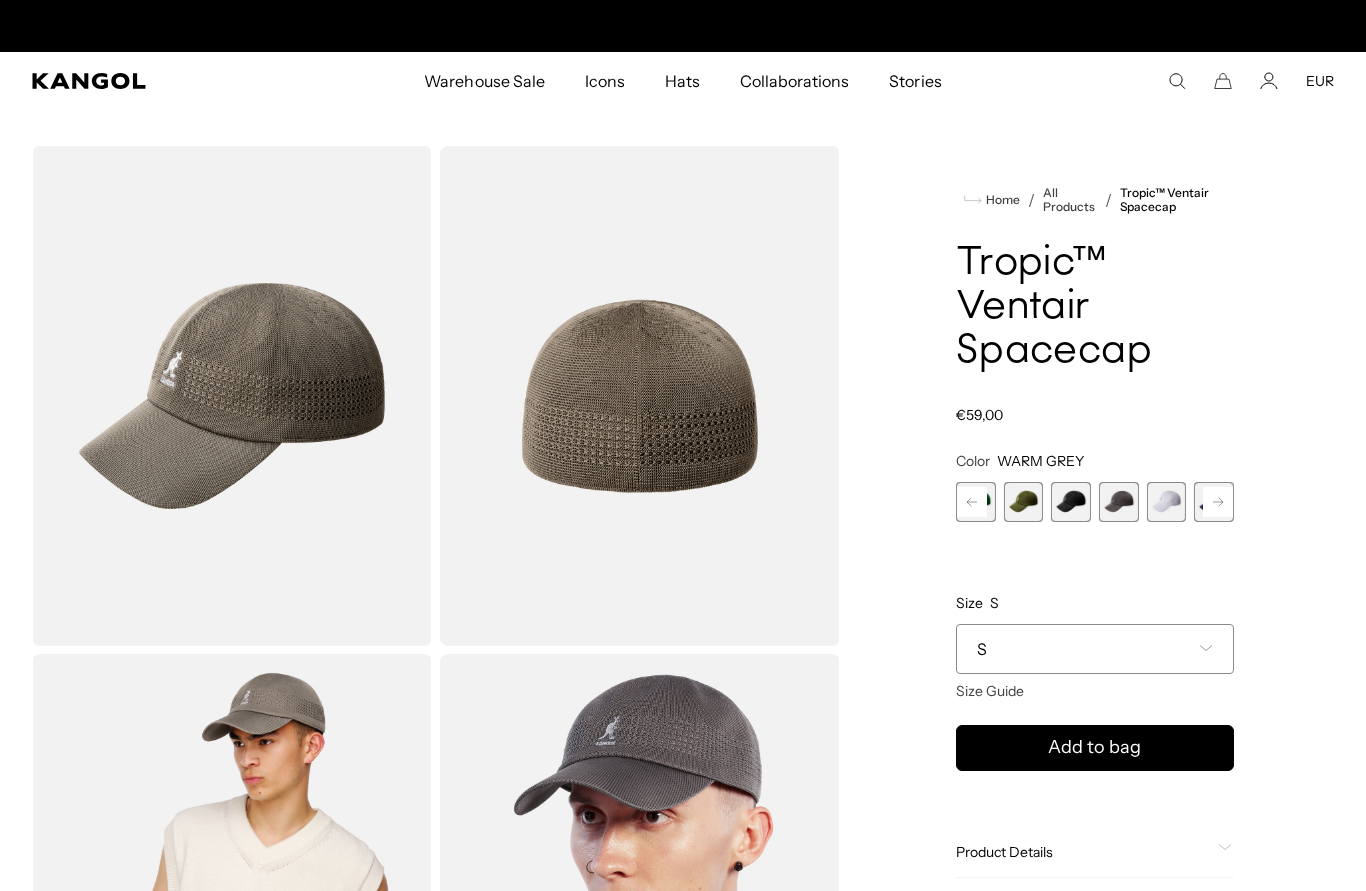 scroll, scrollTop: 0, scrollLeft: 412, axis: horizontal 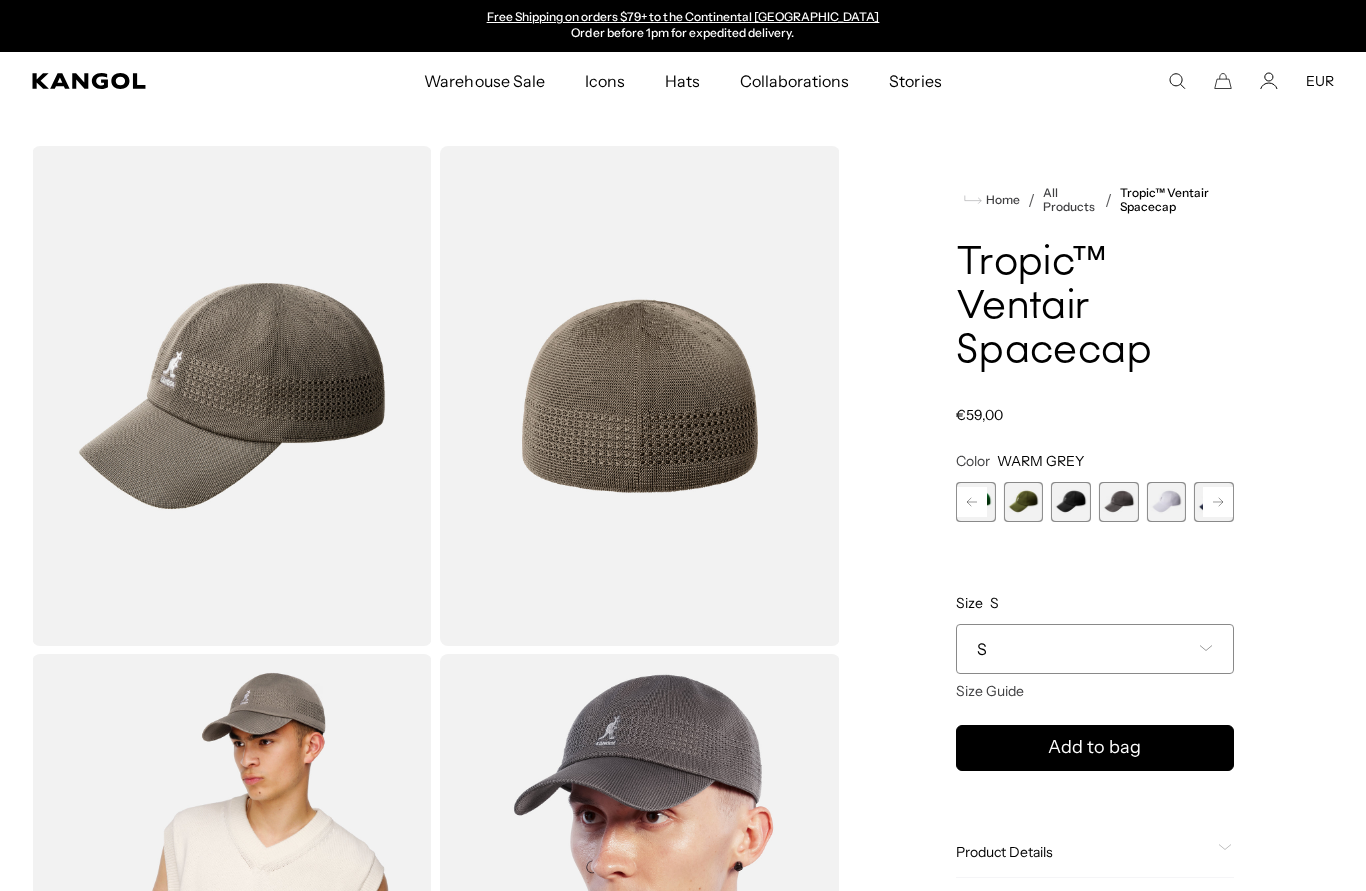 click at bounding box center (1167, 502) 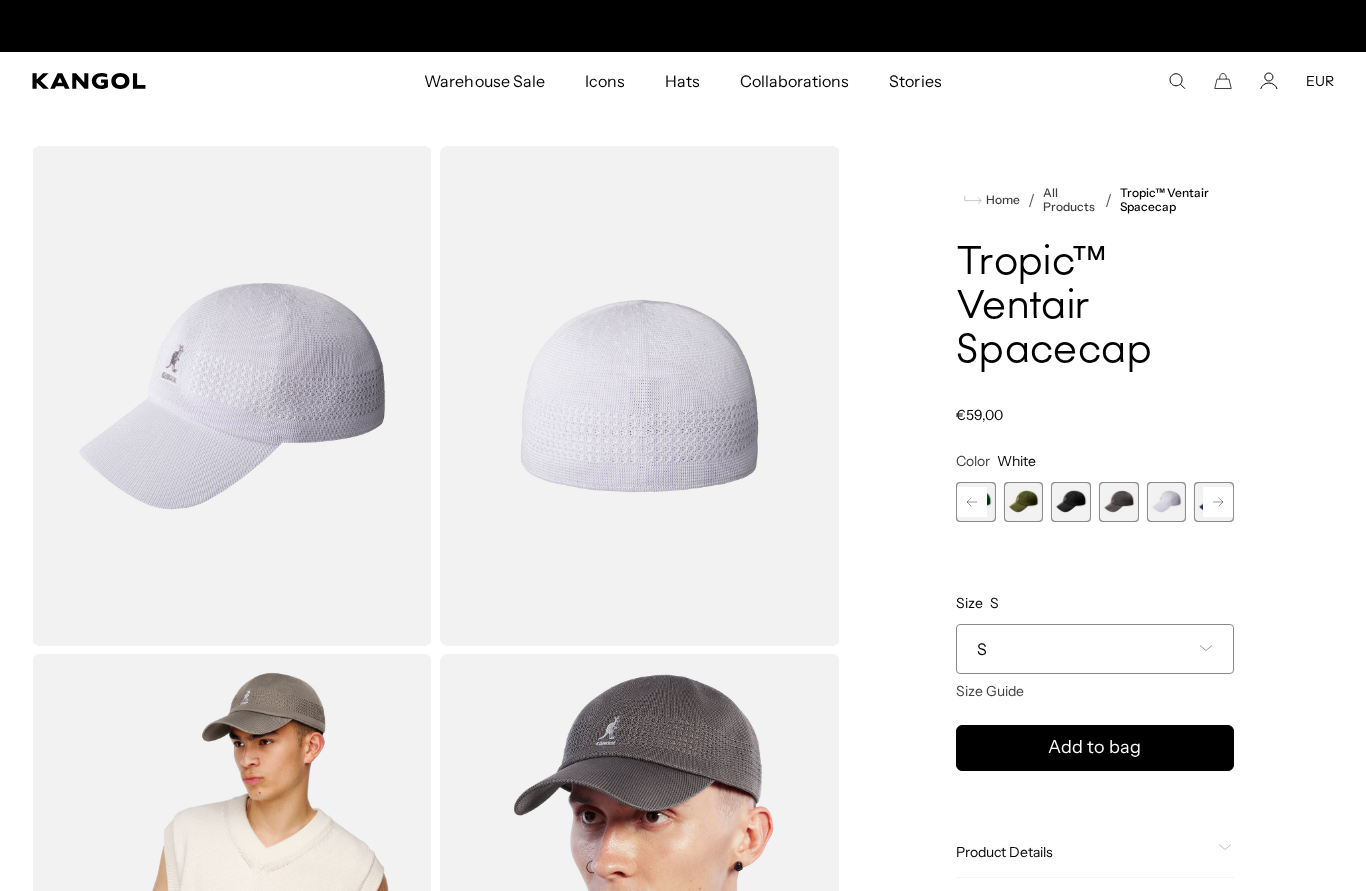 scroll, scrollTop: 0, scrollLeft: 0, axis: both 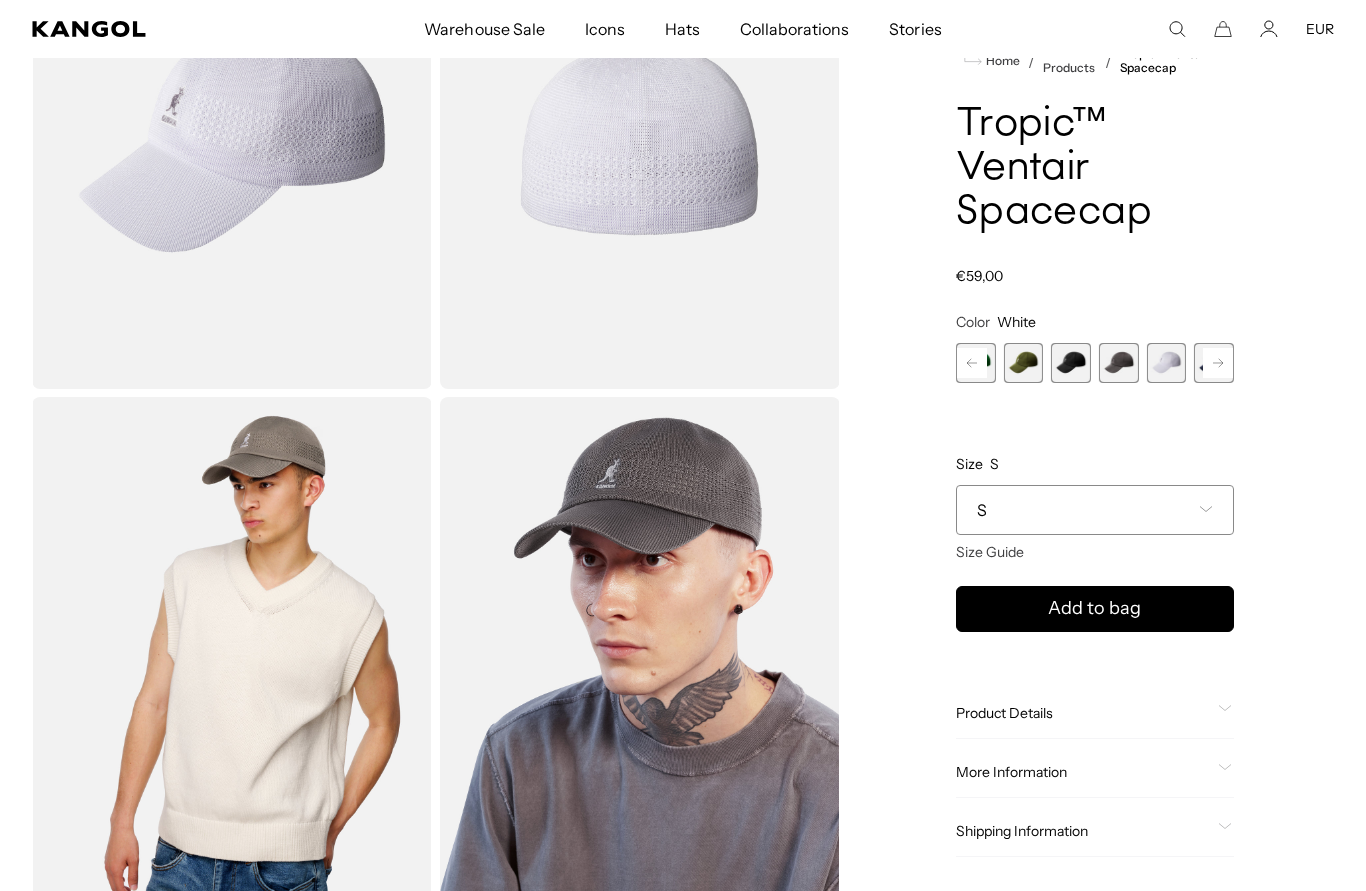 click 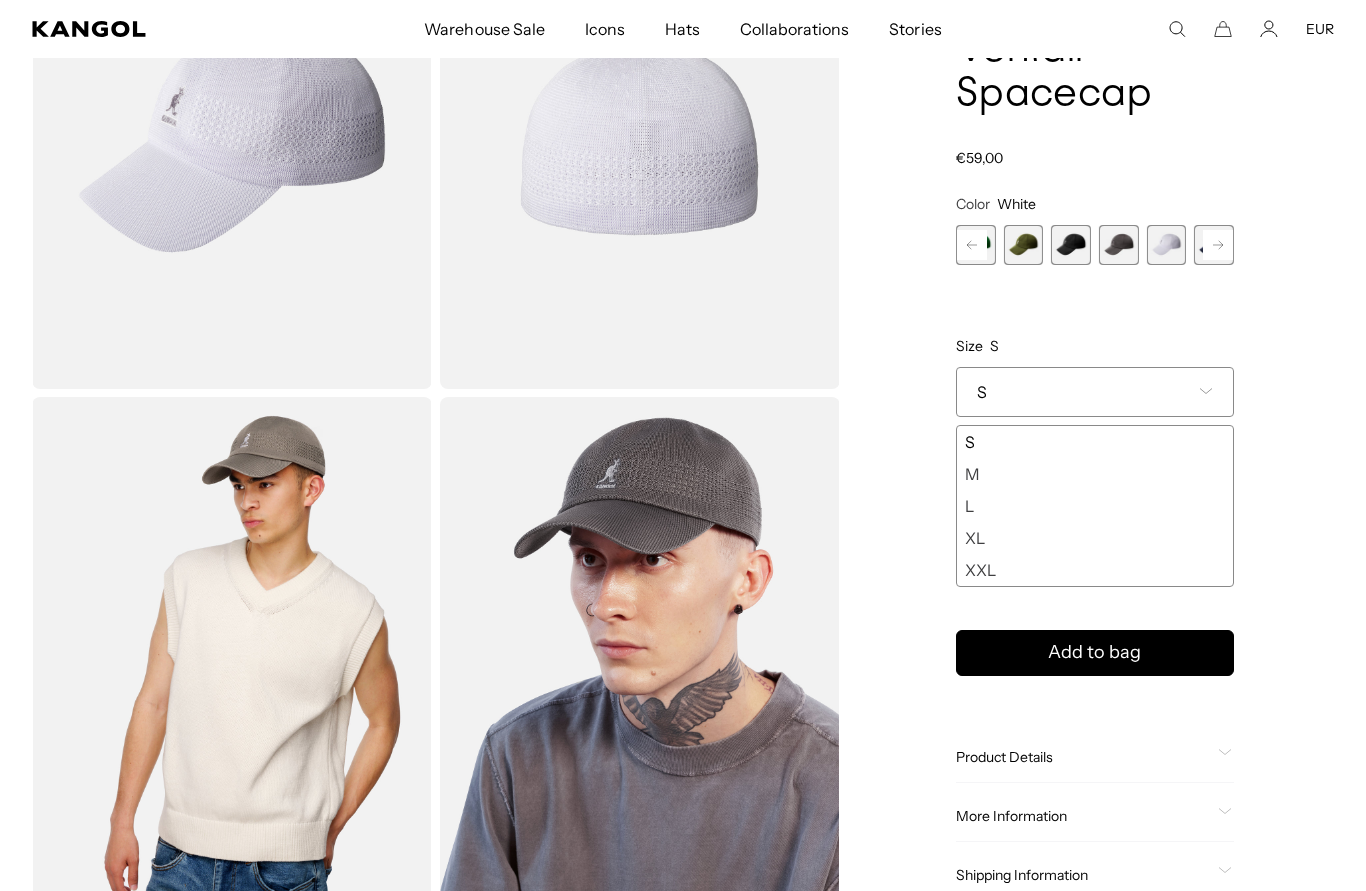 click on "M" at bounding box center [1095, 474] 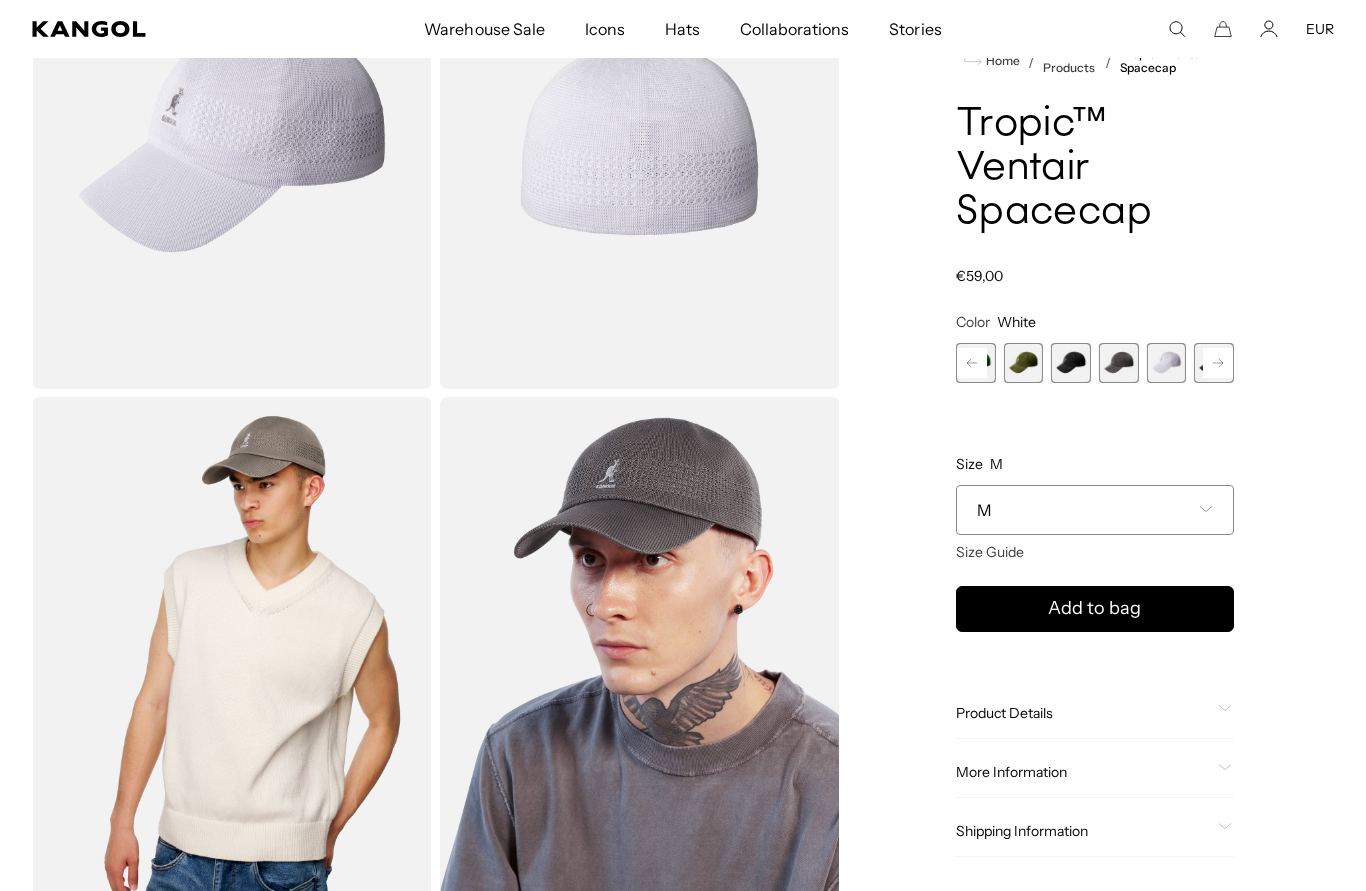scroll, scrollTop: 0, scrollLeft: 0, axis: both 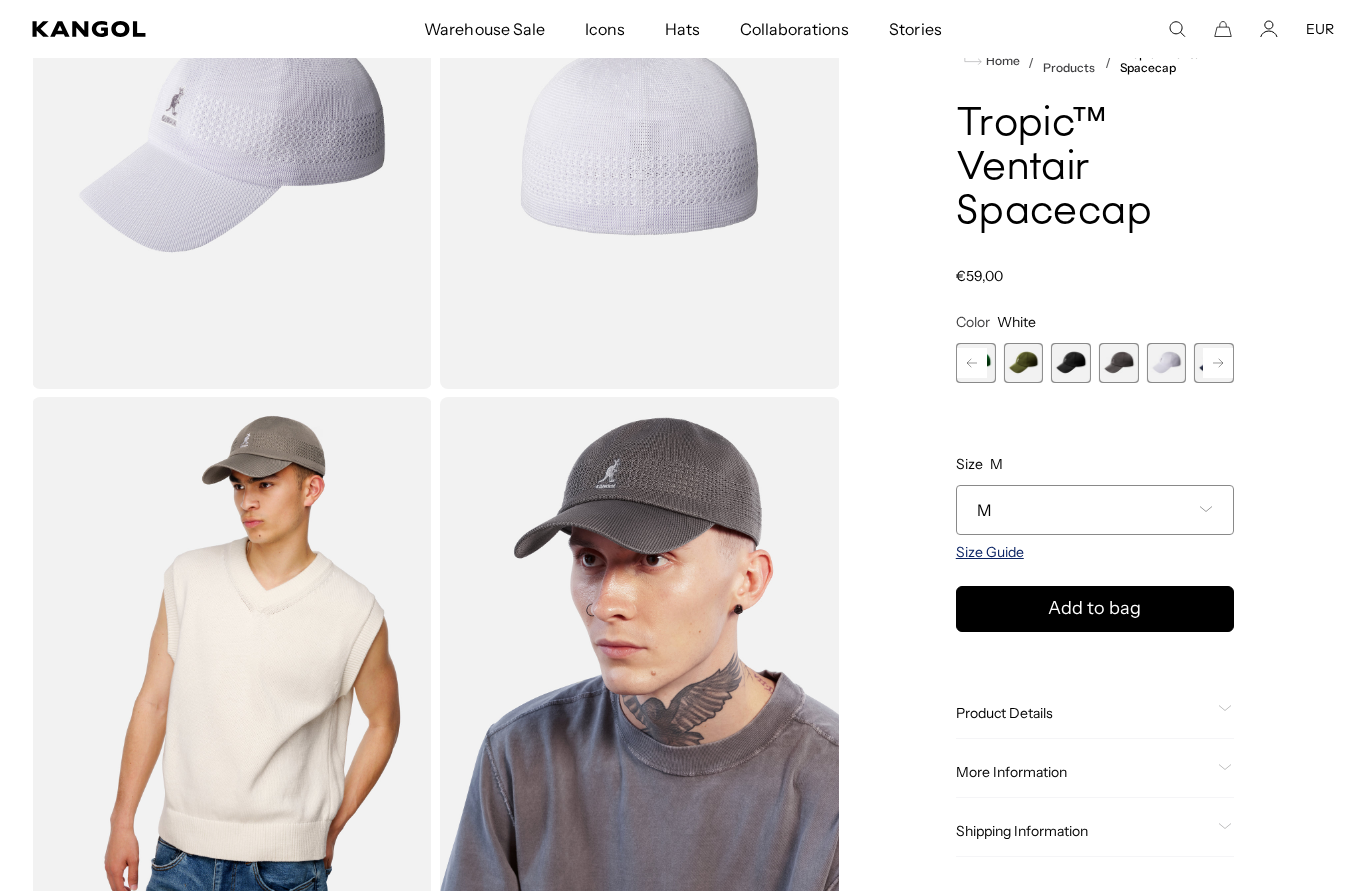 click on "Size Guide" at bounding box center (990, 552) 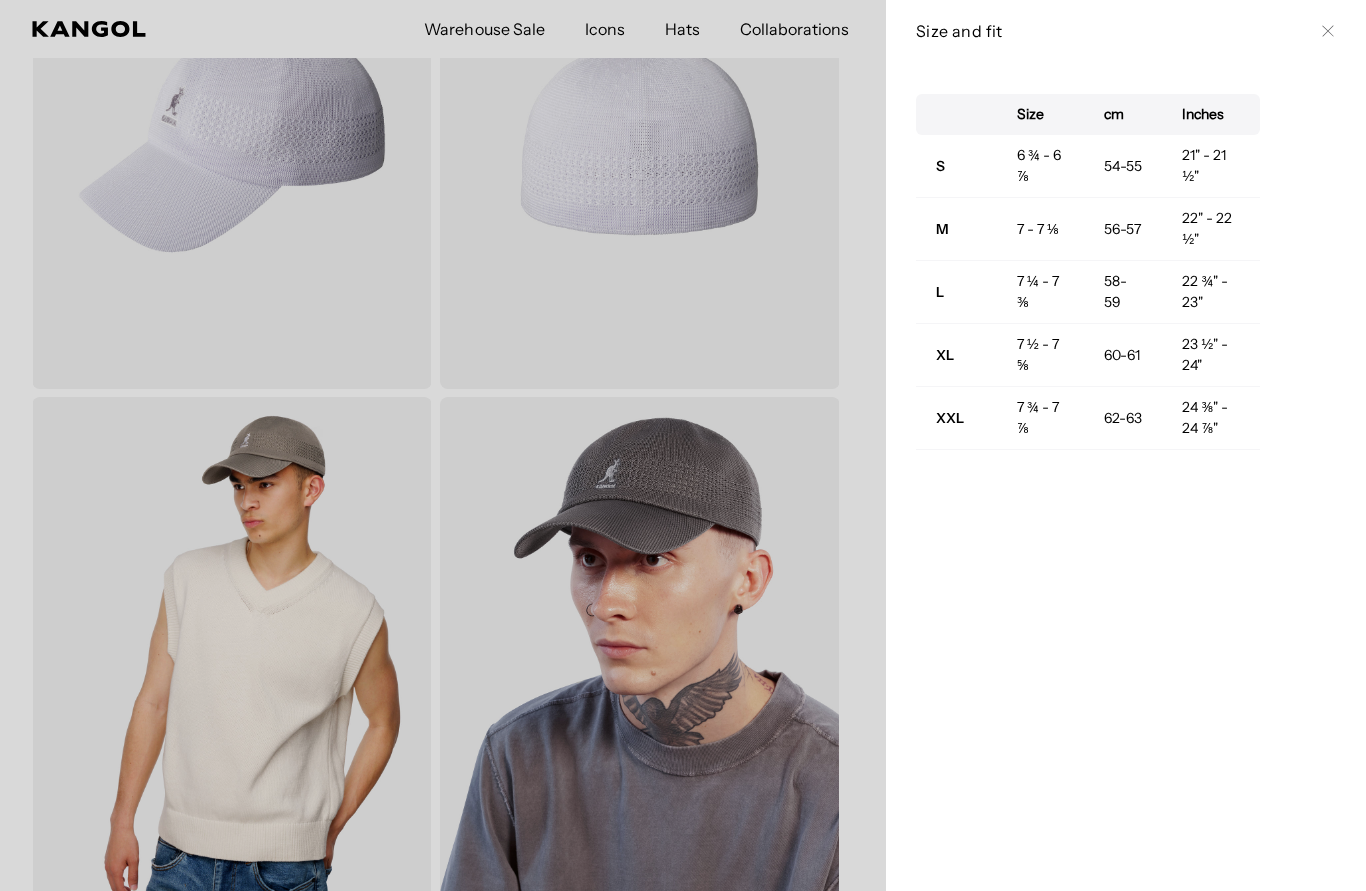 scroll, scrollTop: 0, scrollLeft: 412, axis: horizontal 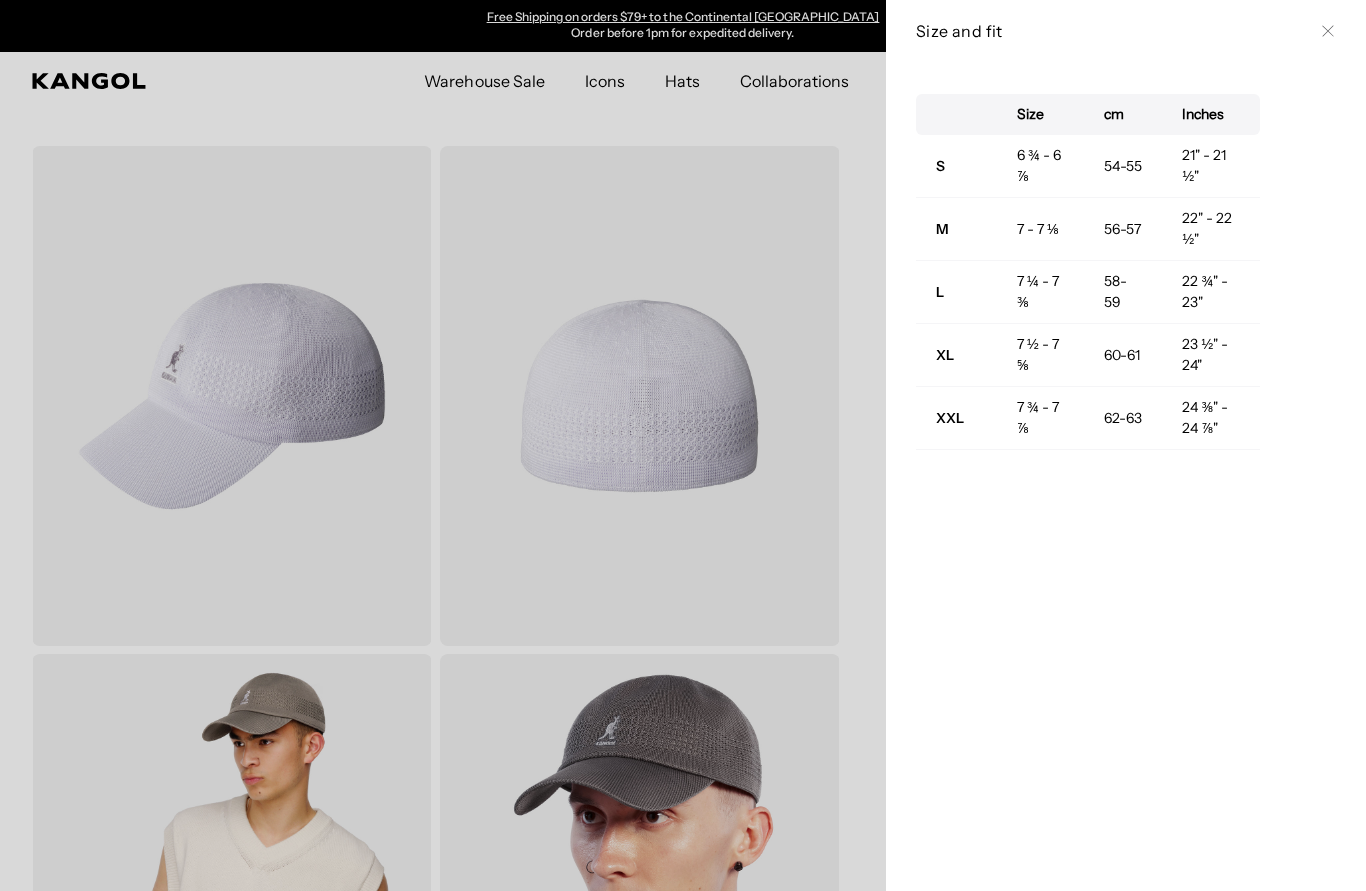 click on "M" at bounding box center [956, 229] 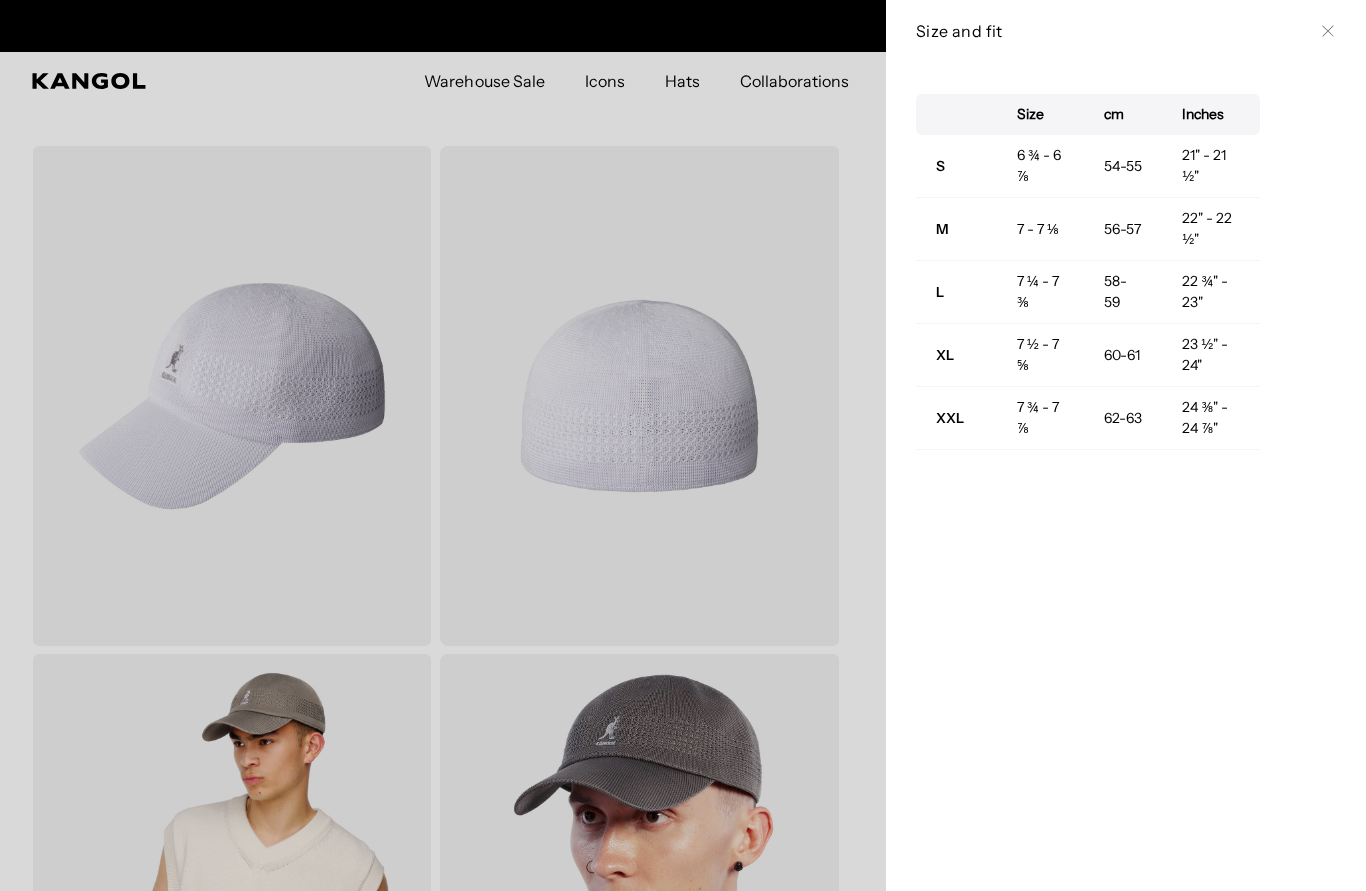 scroll, scrollTop: 0, scrollLeft: 0, axis: both 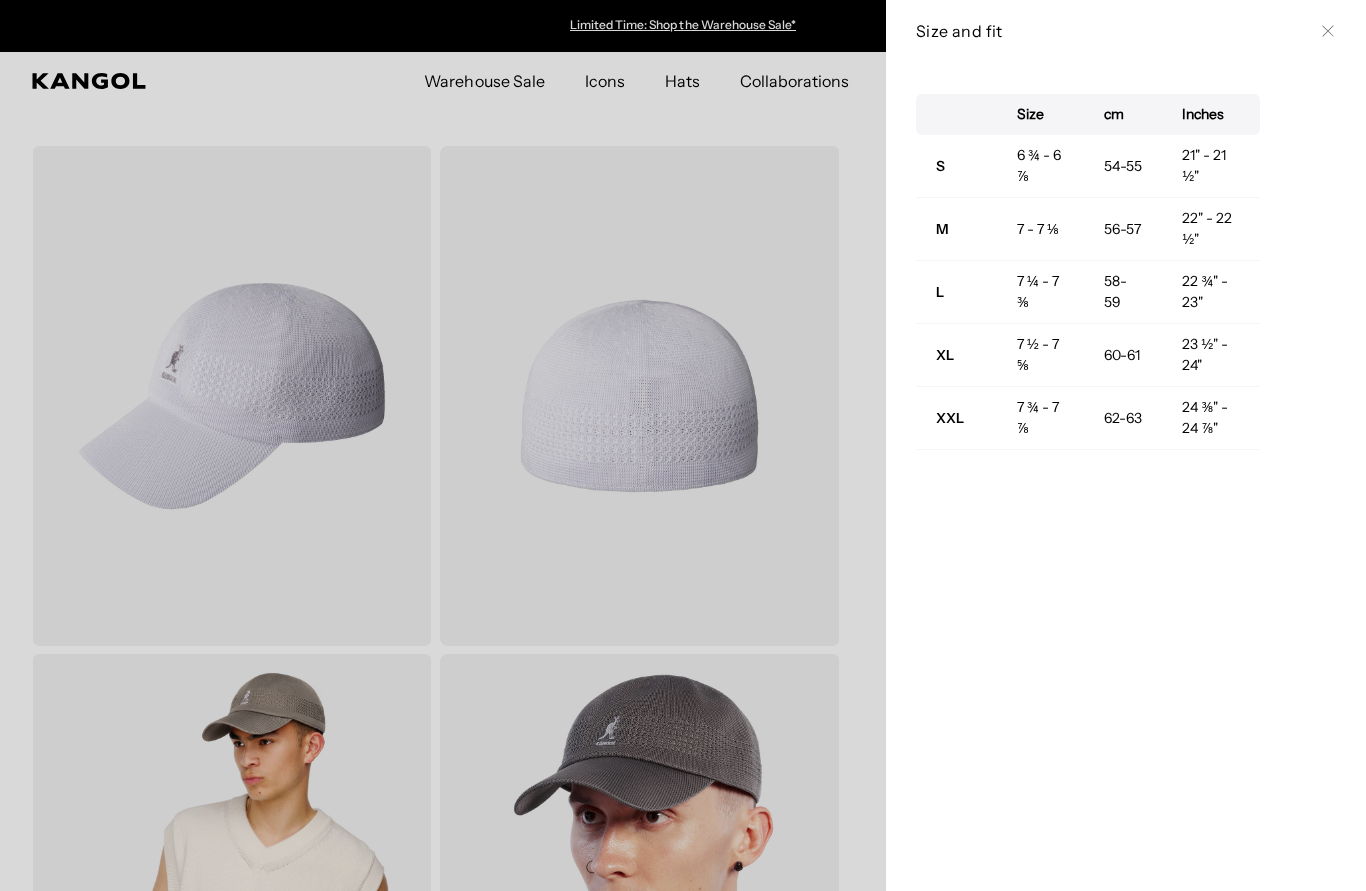 click 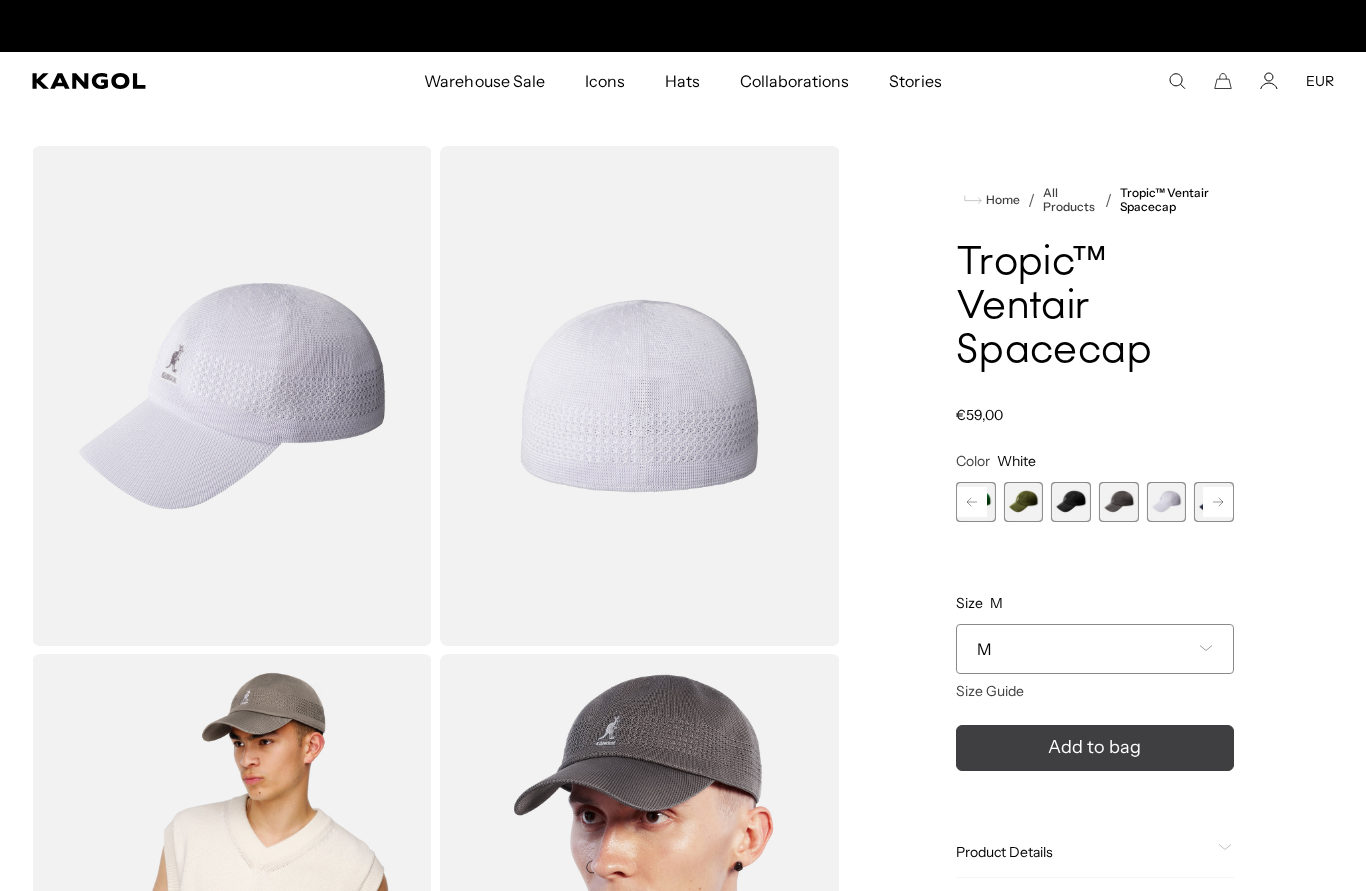 scroll, scrollTop: 0, scrollLeft: 412, axis: horizontal 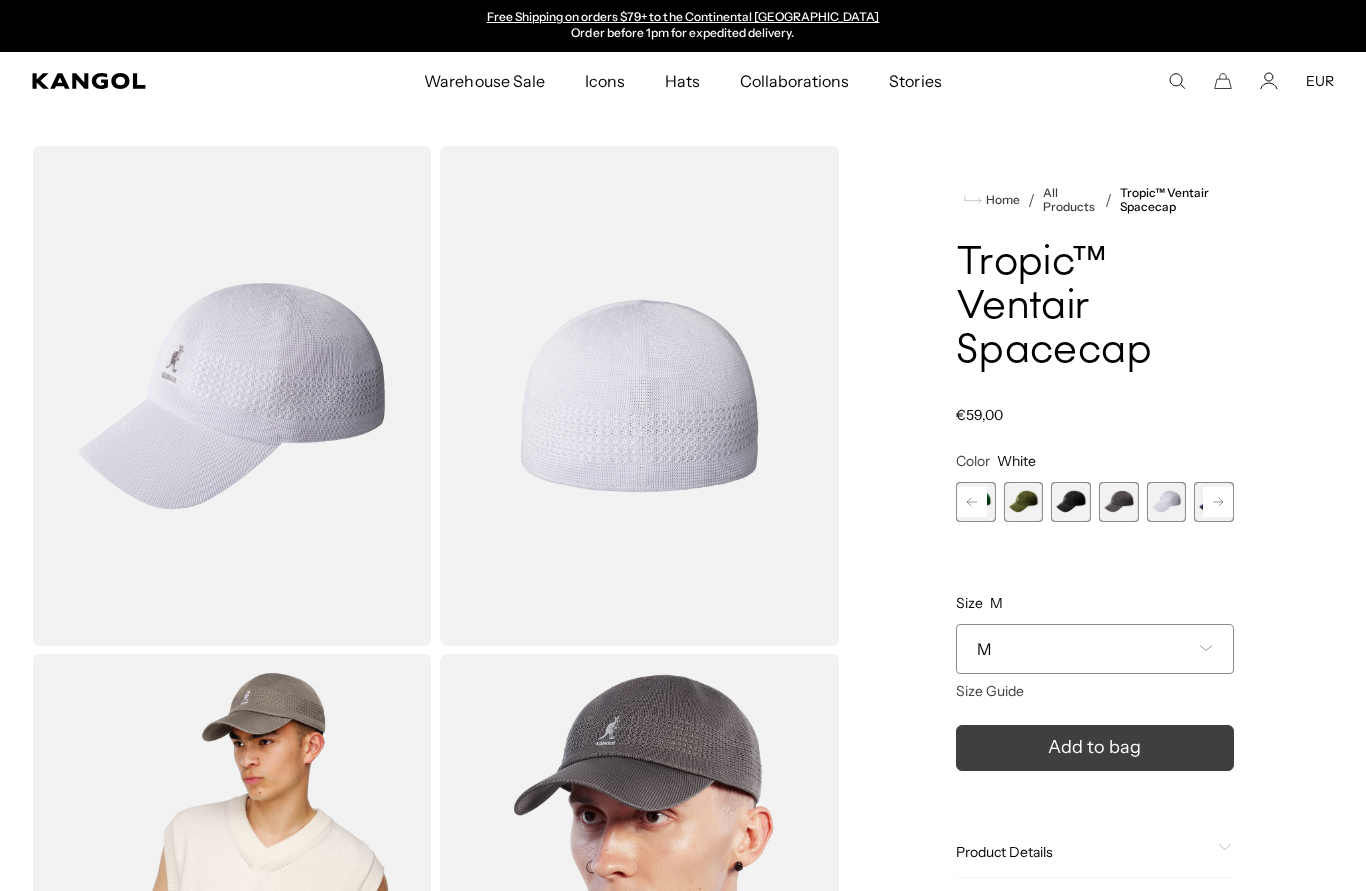click 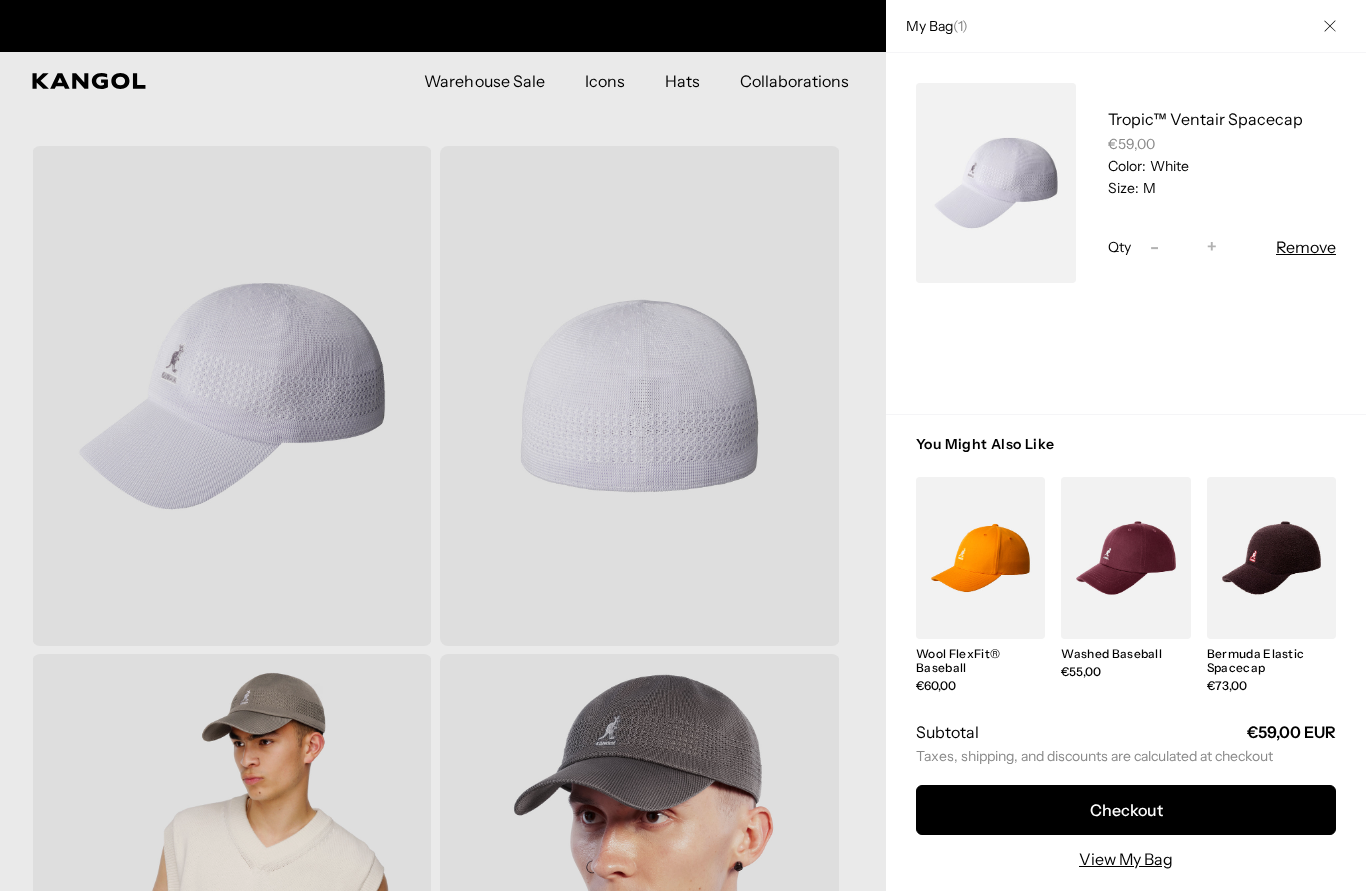 scroll, scrollTop: 0, scrollLeft: 412, axis: horizontal 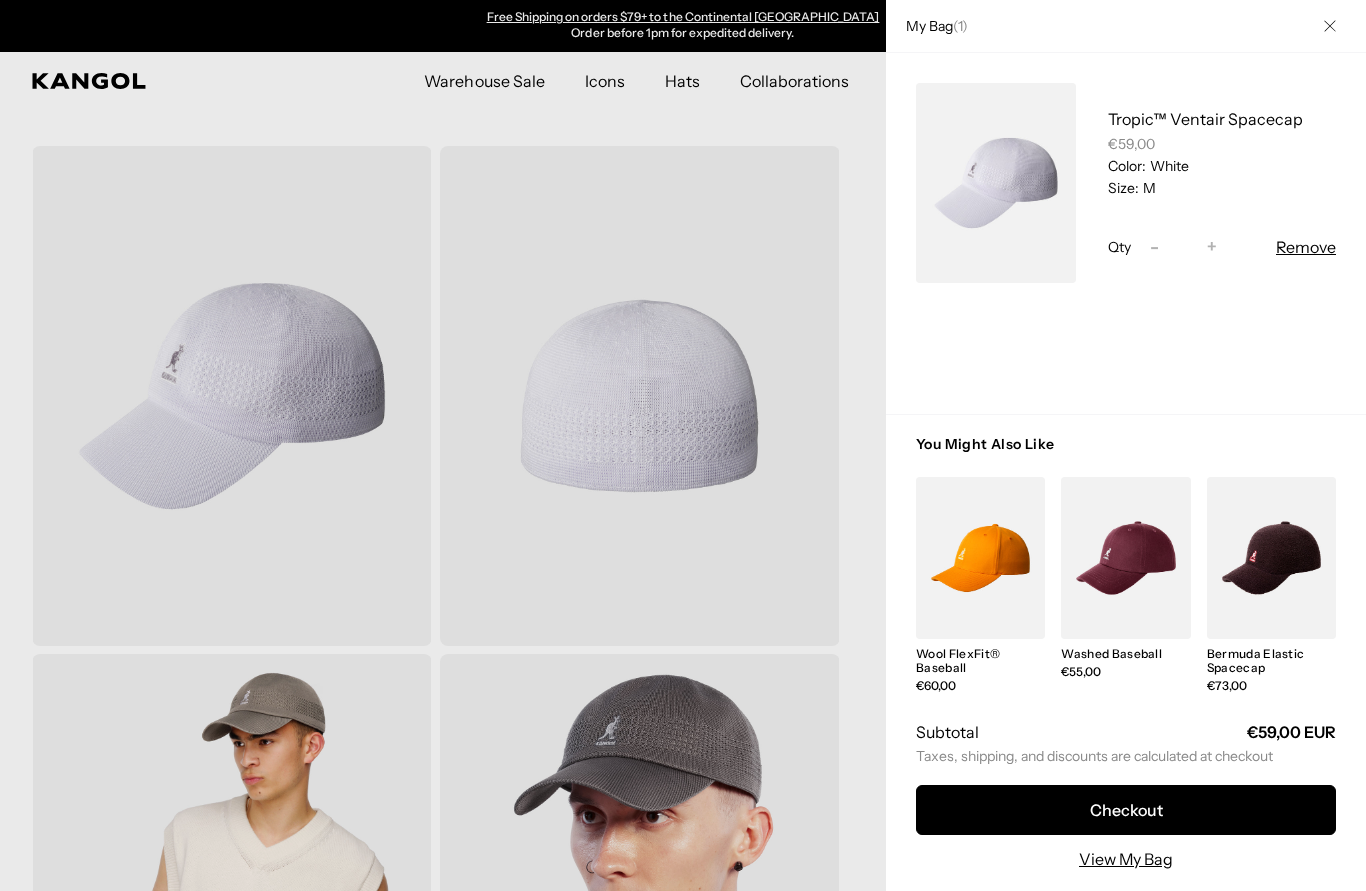 click at bounding box center [1330, 26] 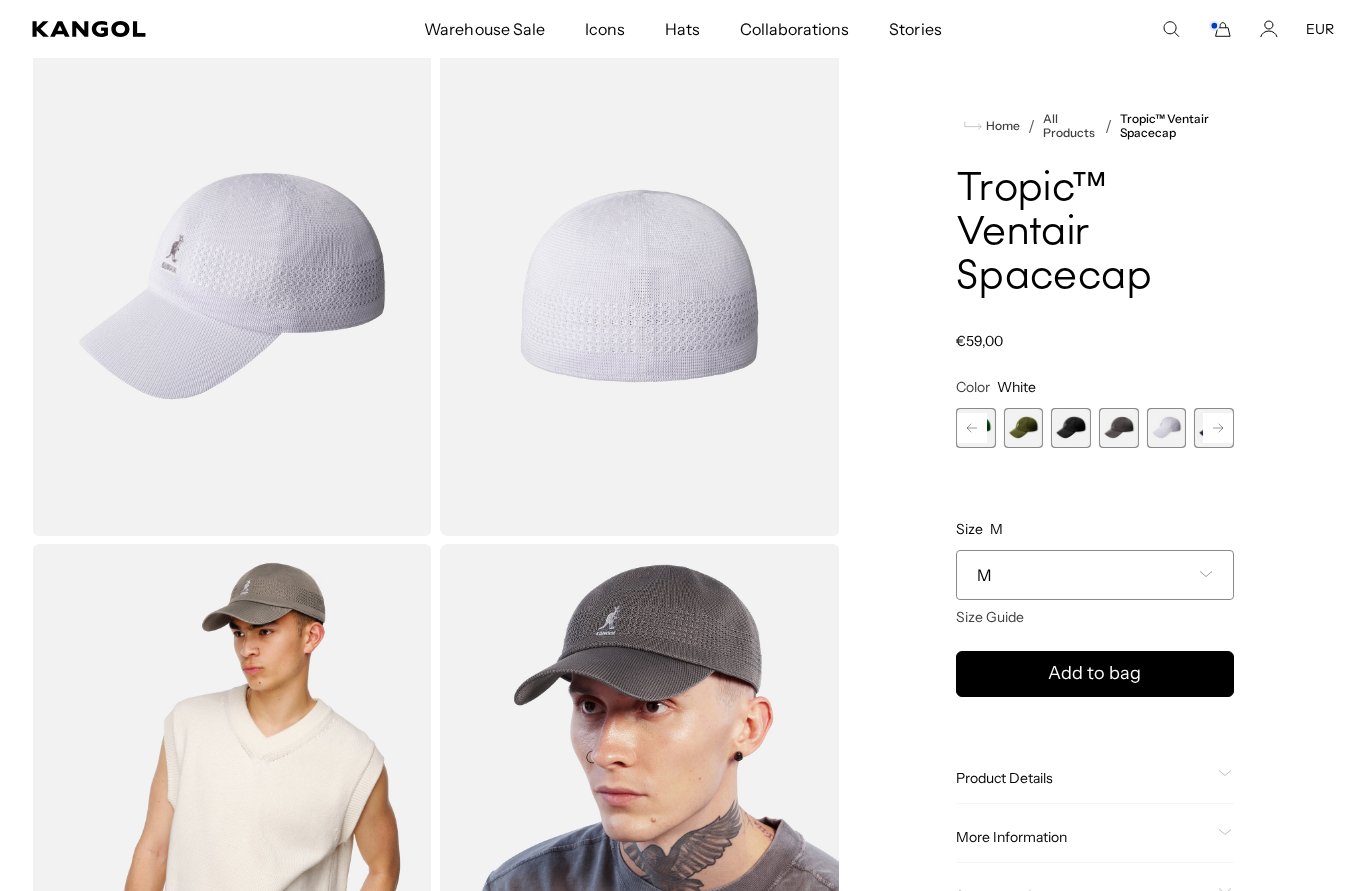scroll, scrollTop: 0, scrollLeft: 0, axis: both 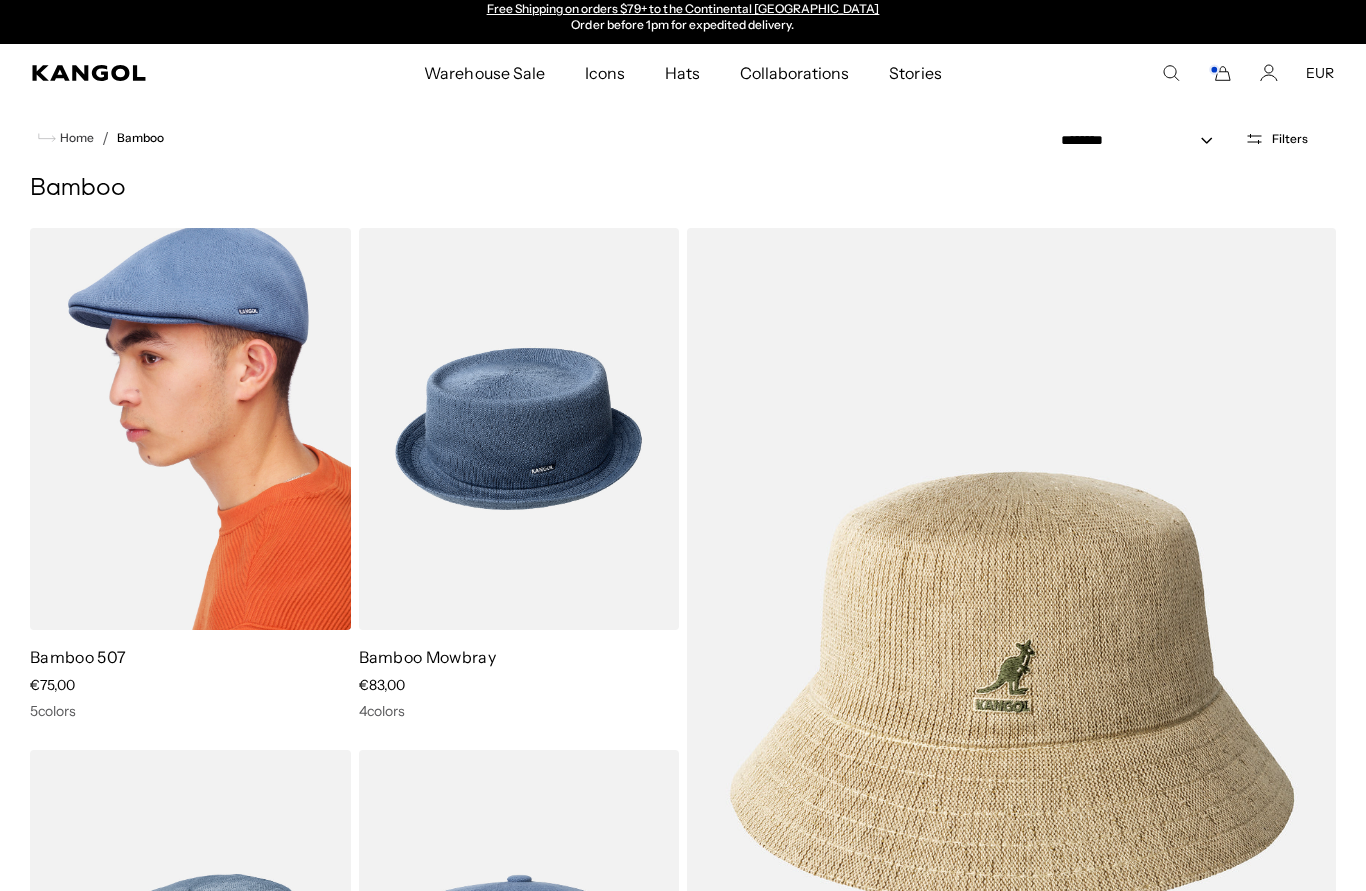 click at bounding box center [190, 429] 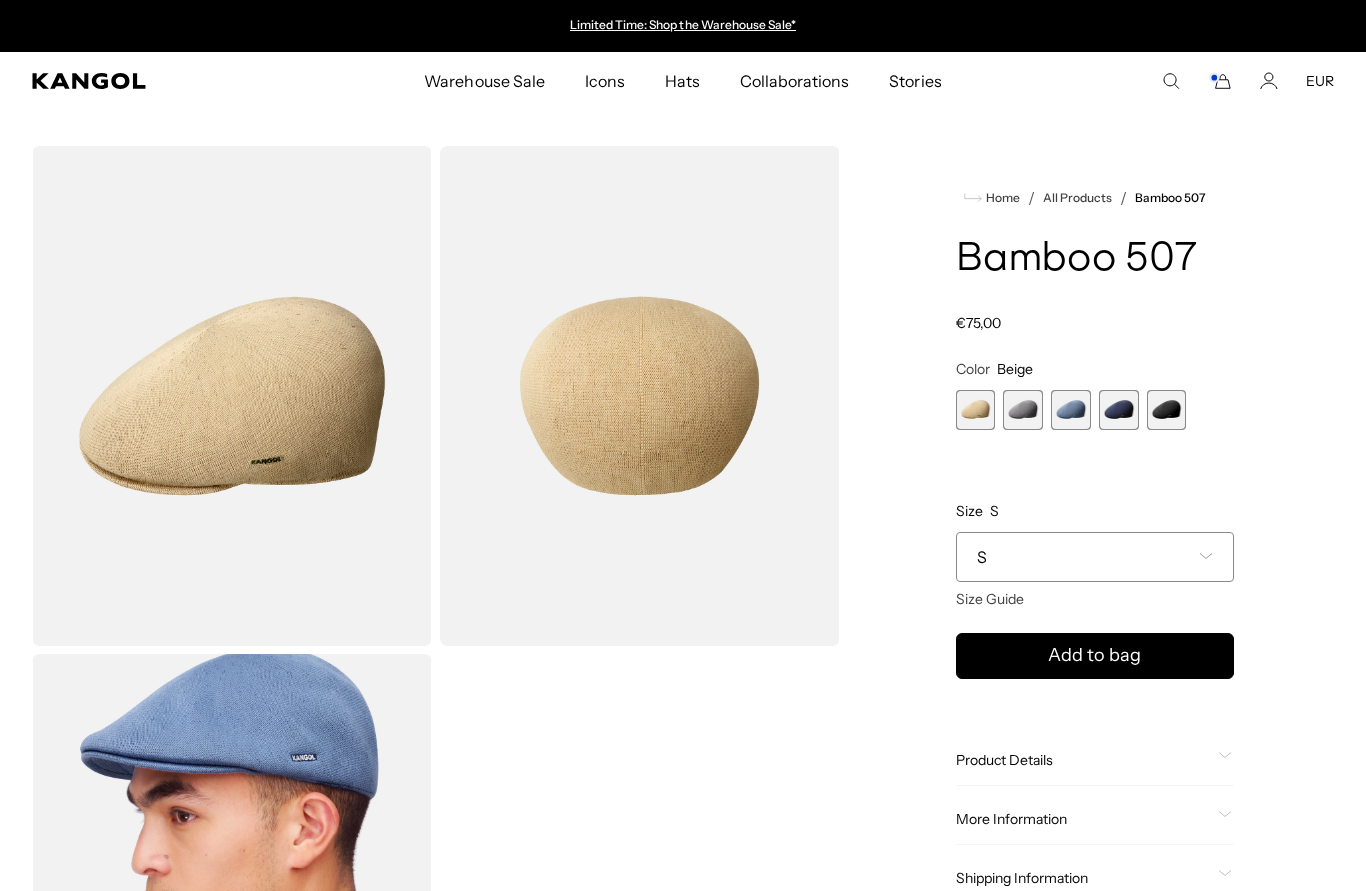 scroll, scrollTop: 0, scrollLeft: 0, axis: both 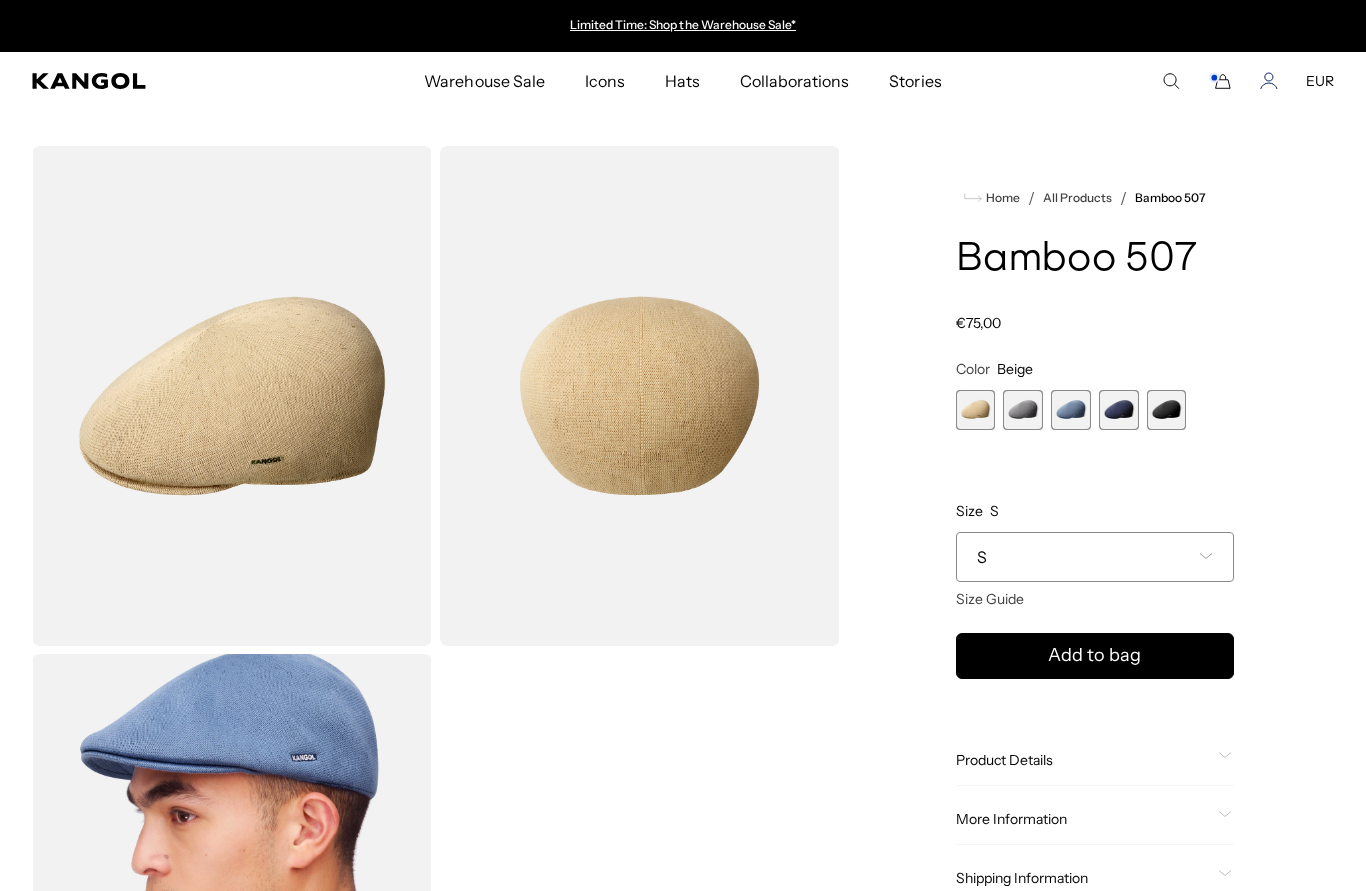 click 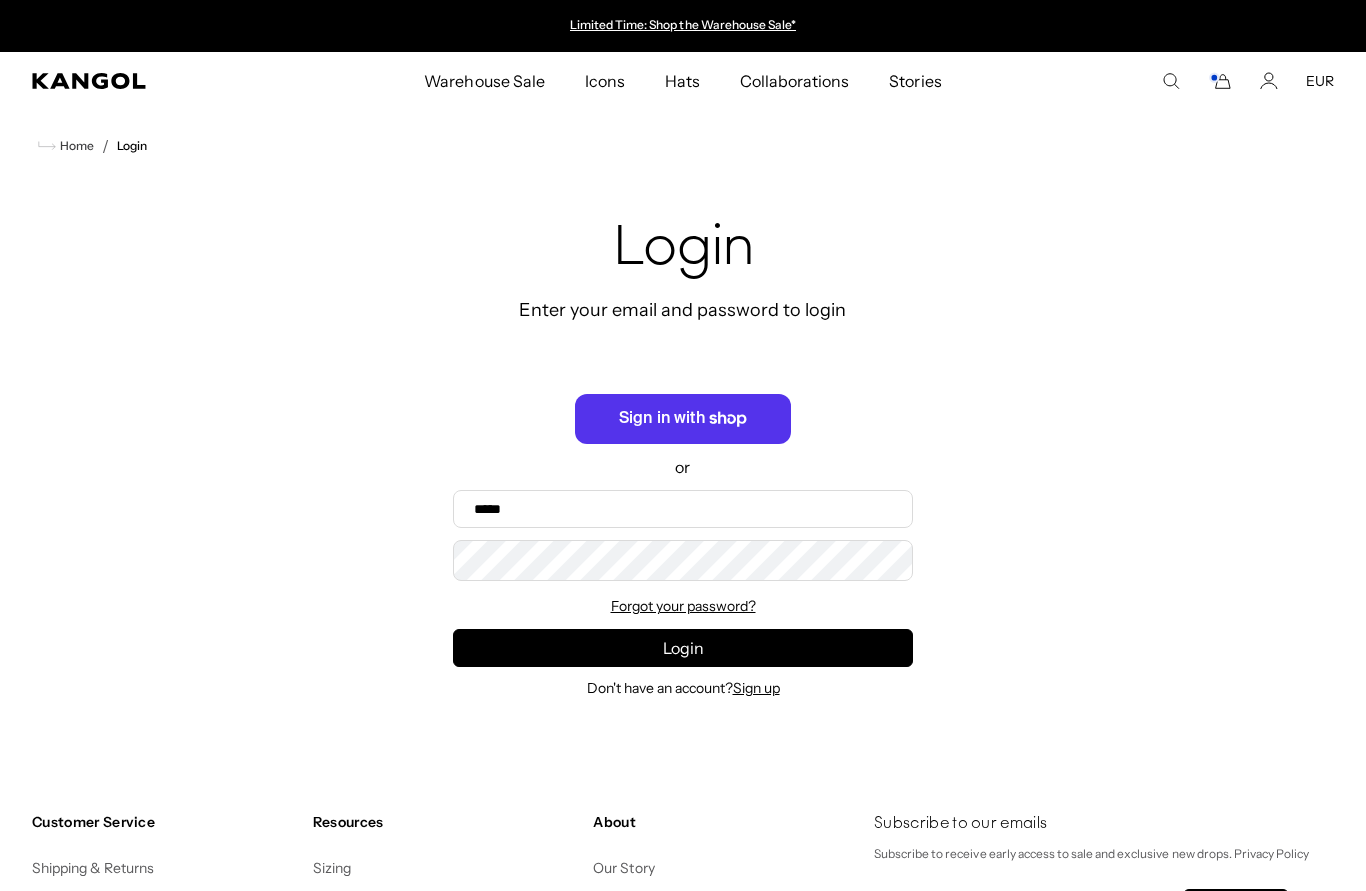 scroll, scrollTop: 0, scrollLeft: 0, axis: both 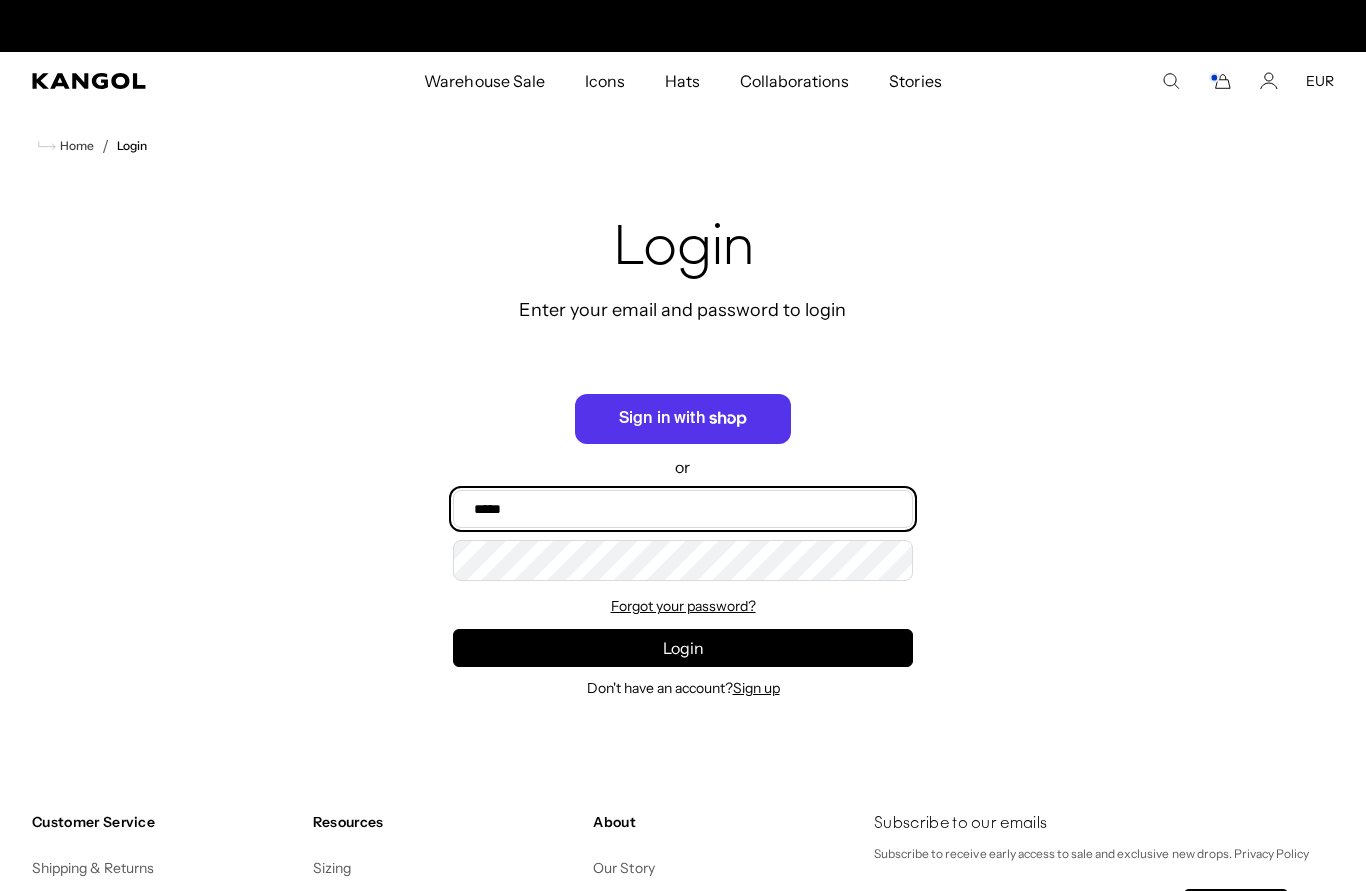 type on "**********" 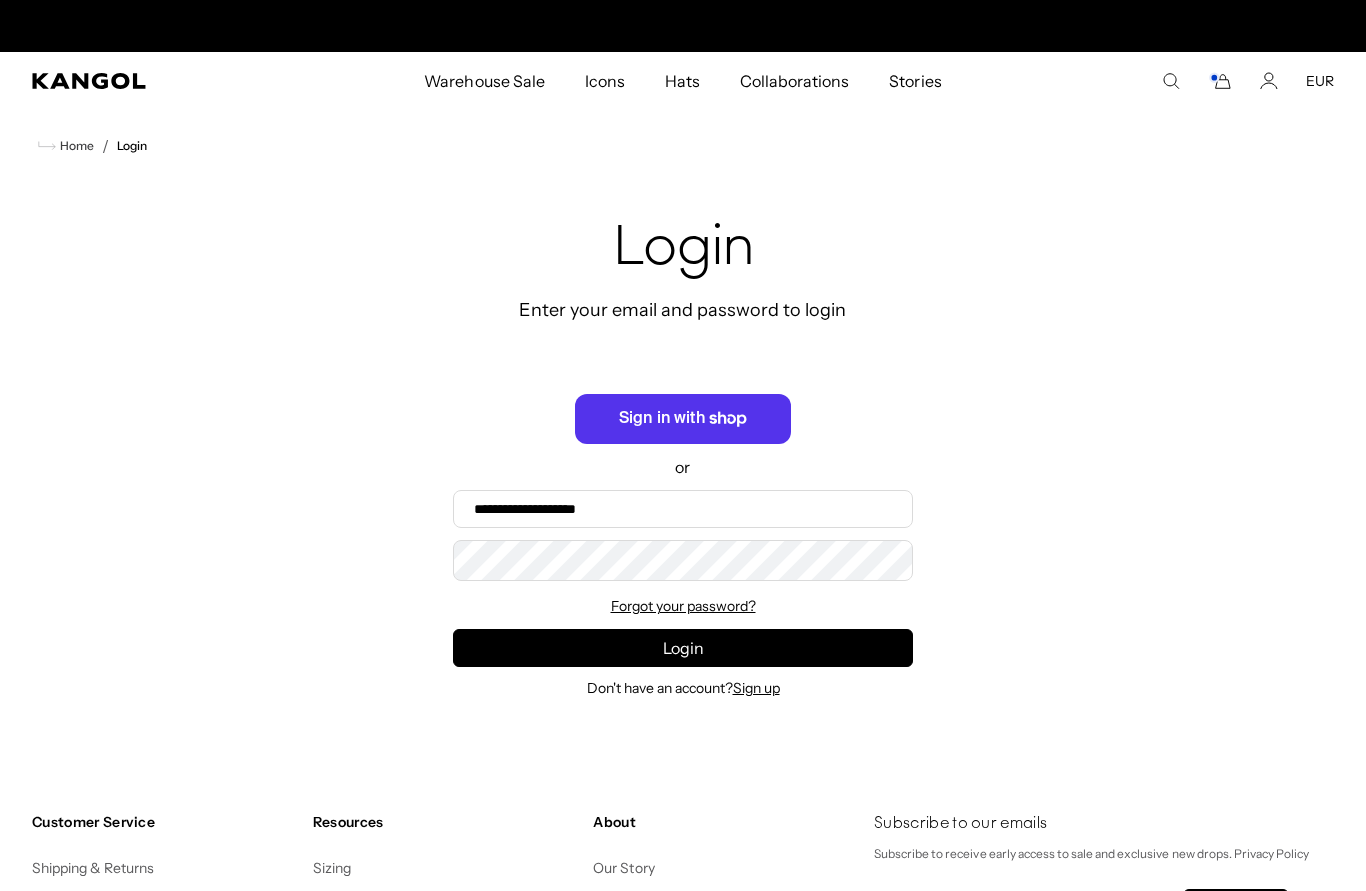 click on "Login" at bounding box center (683, 648) 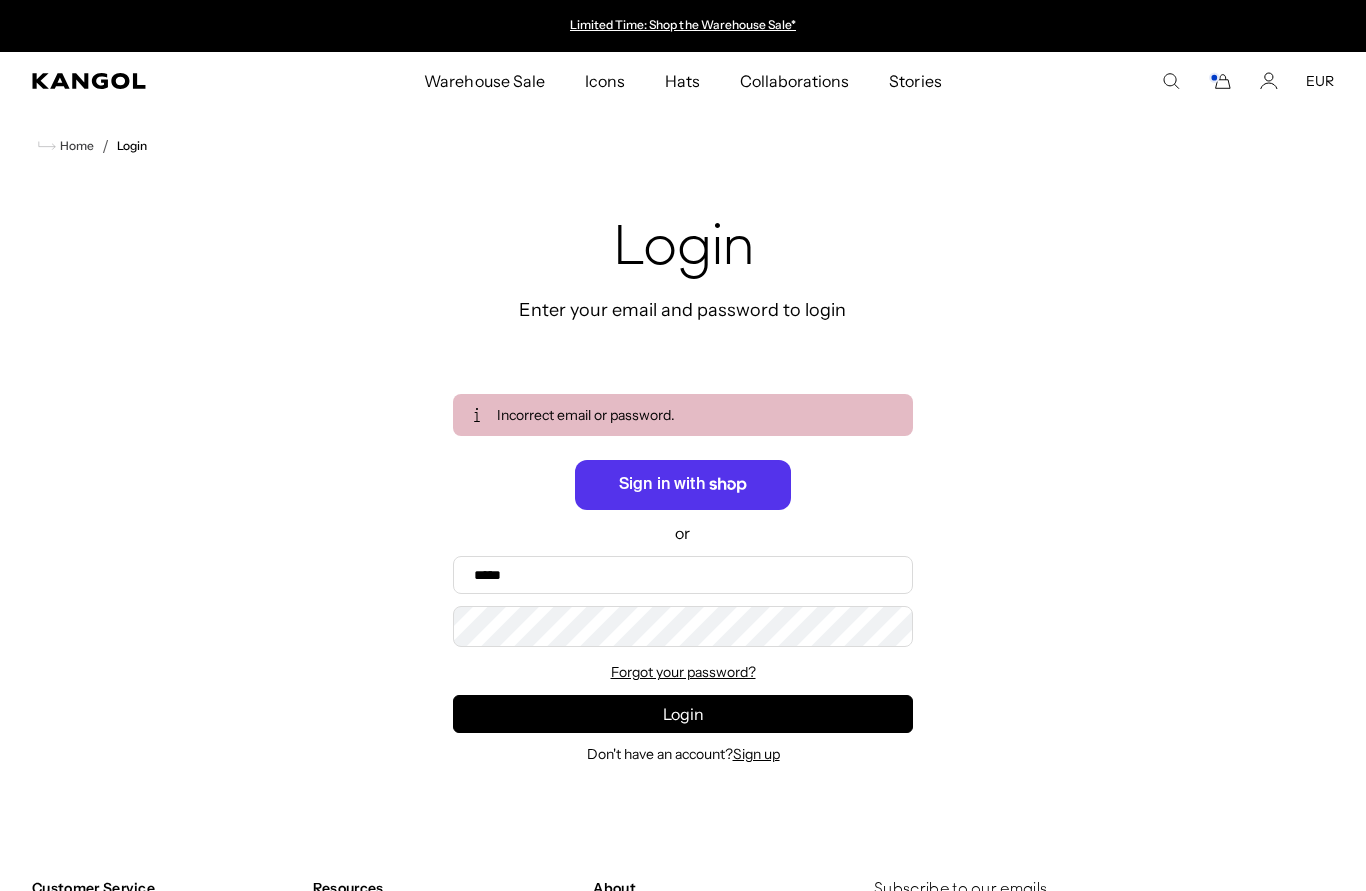 scroll, scrollTop: 0, scrollLeft: 0, axis: both 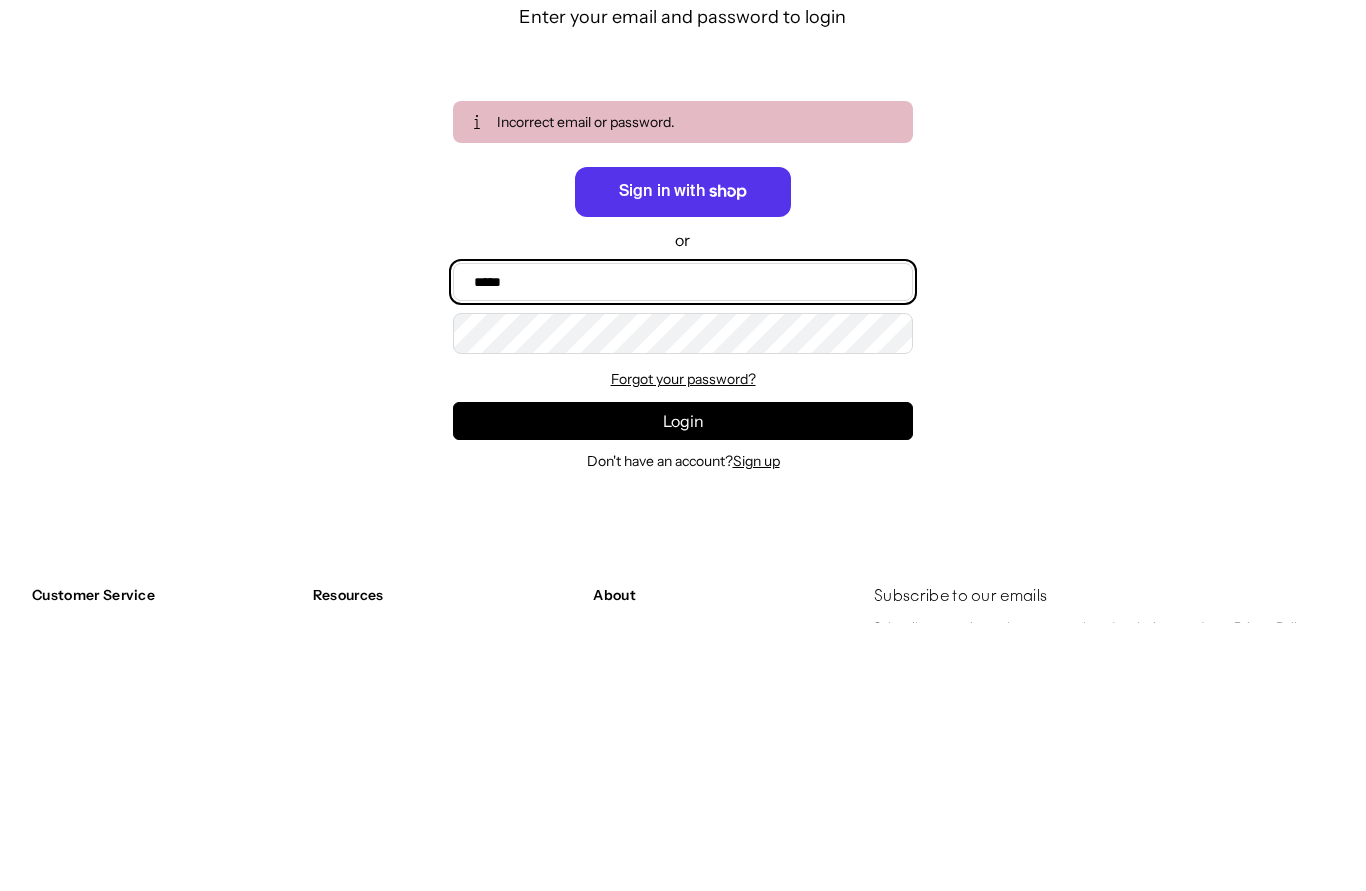 type on "**********" 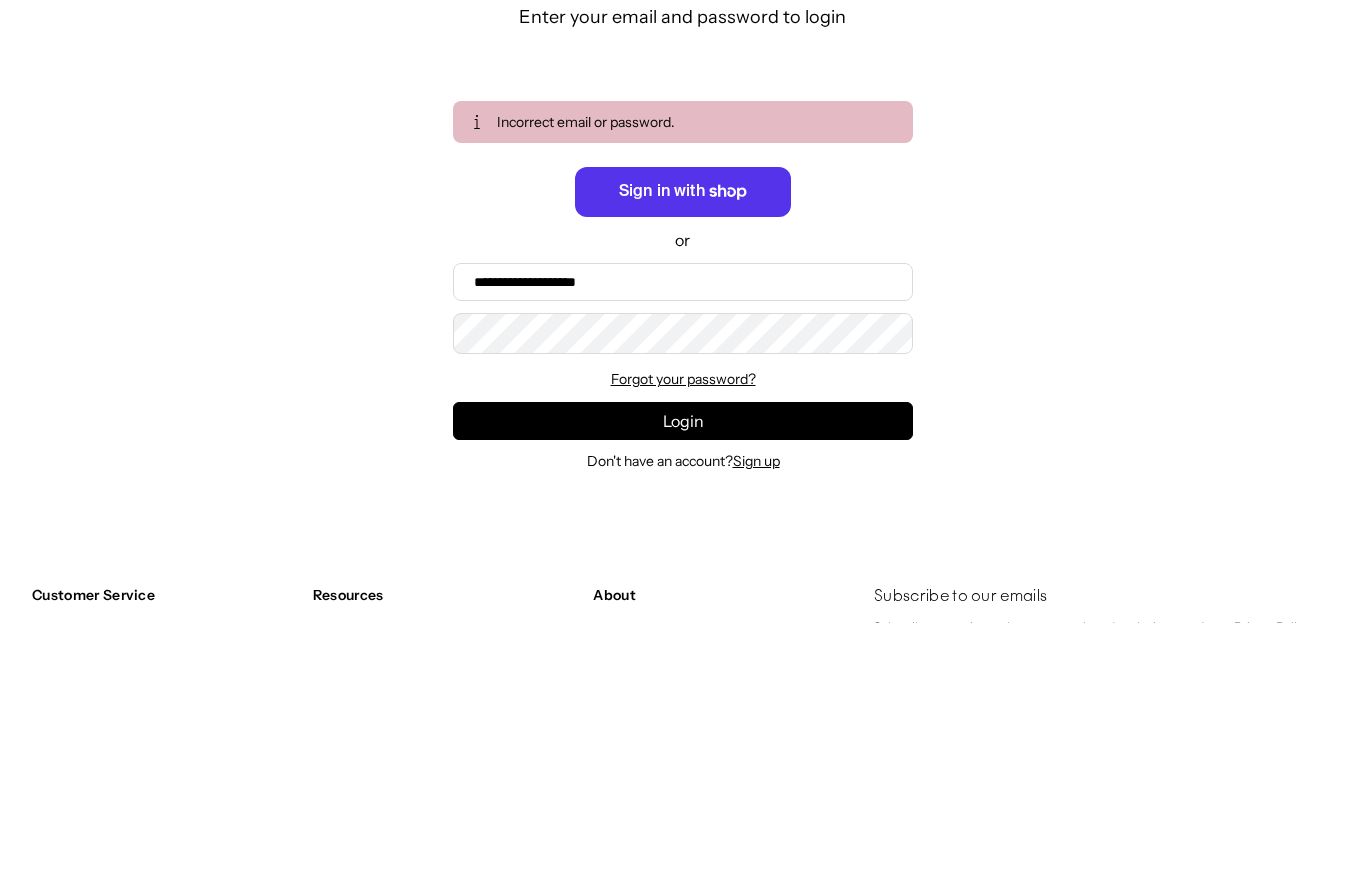 scroll, scrollTop: 293, scrollLeft: 0, axis: vertical 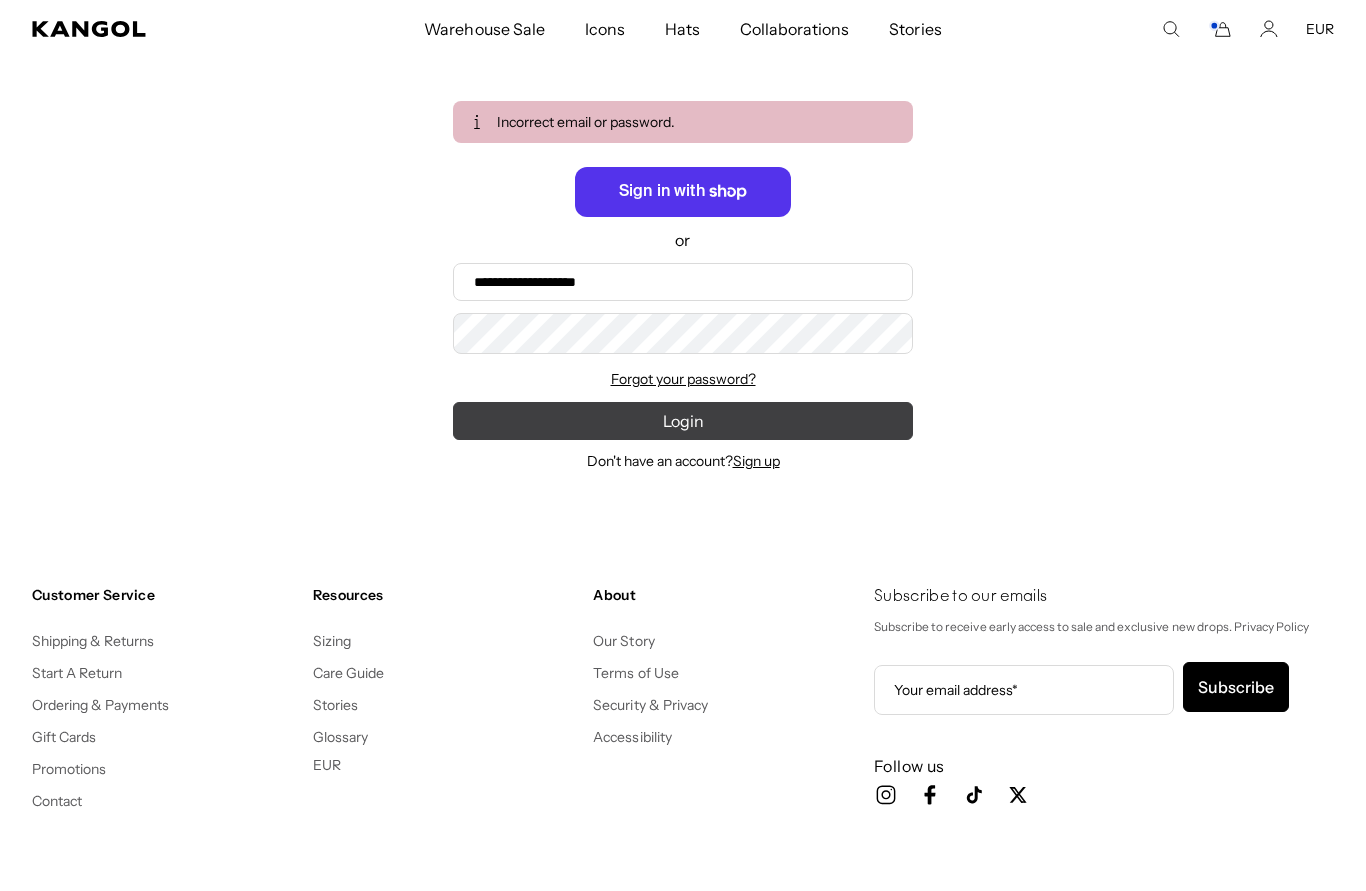 drag, startPoint x: 0, startPoint y: 0, endPoint x: 703, endPoint y: 426, distance: 822.0006 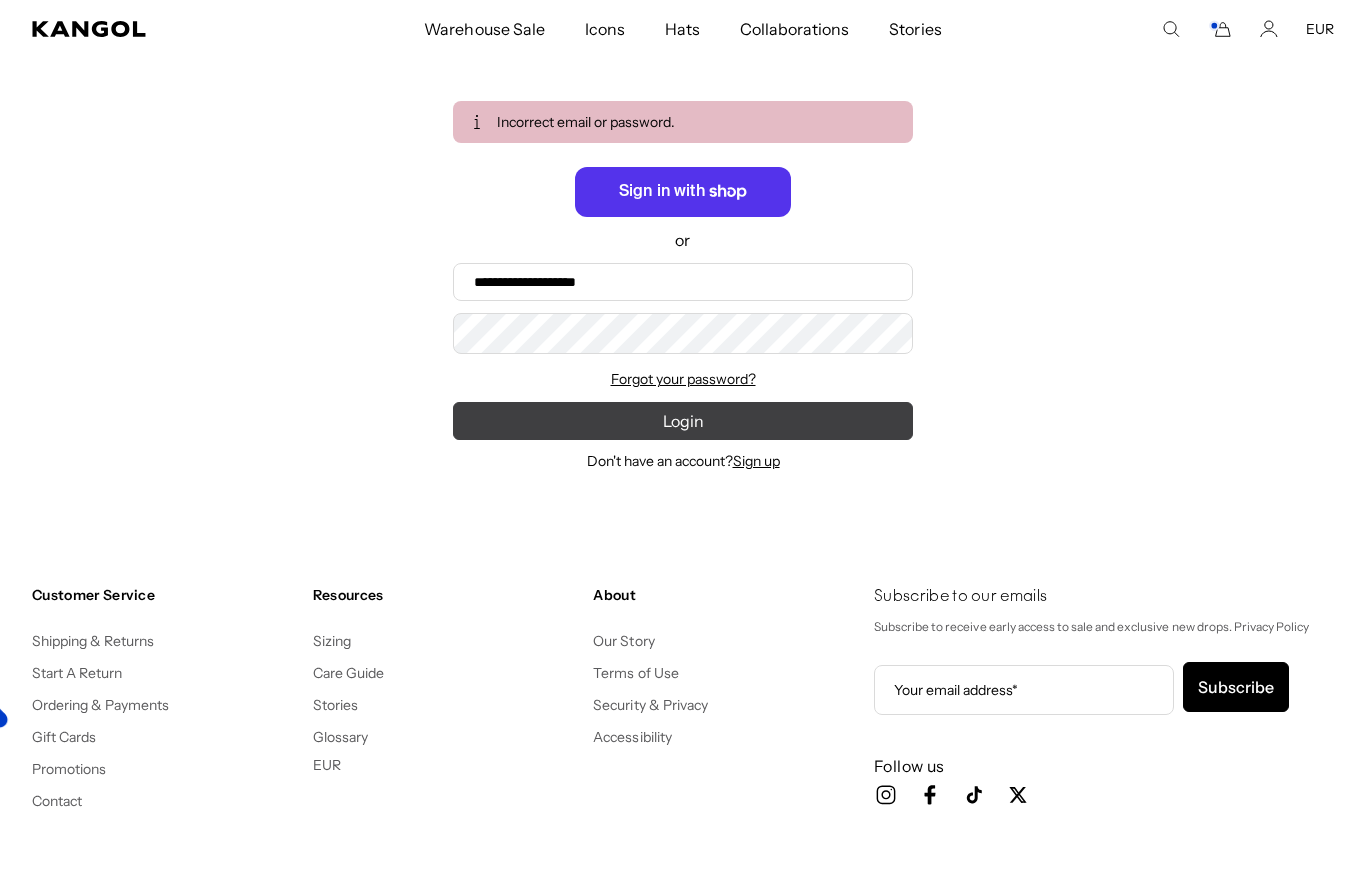 scroll, scrollTop: 0, scrollLeft: 412, axis: horizontal 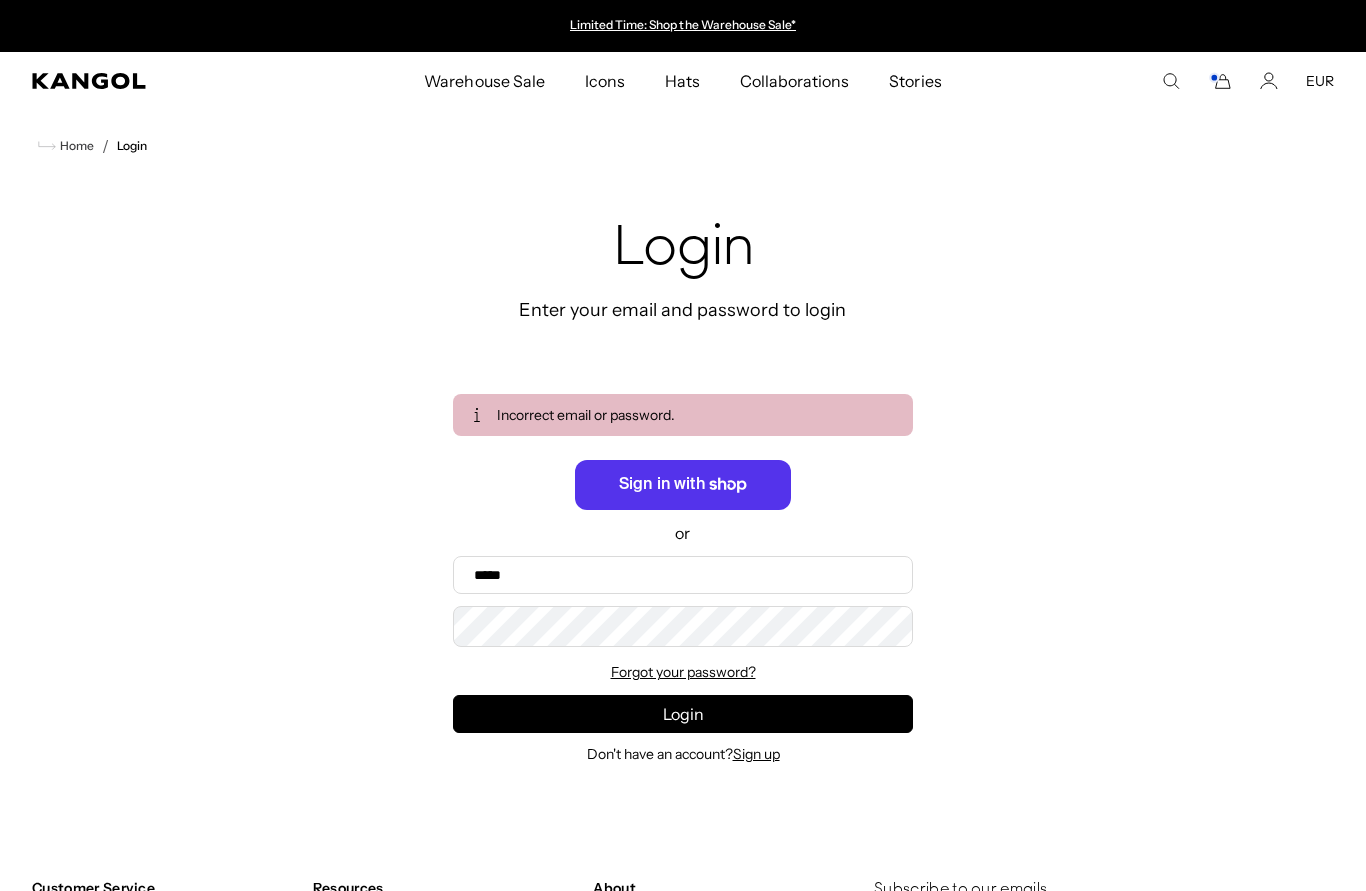 drag, startPoint x: 0, startPoint y: 0, endPoint x: 1219, endPoint y: 82, distance: 1221.7549 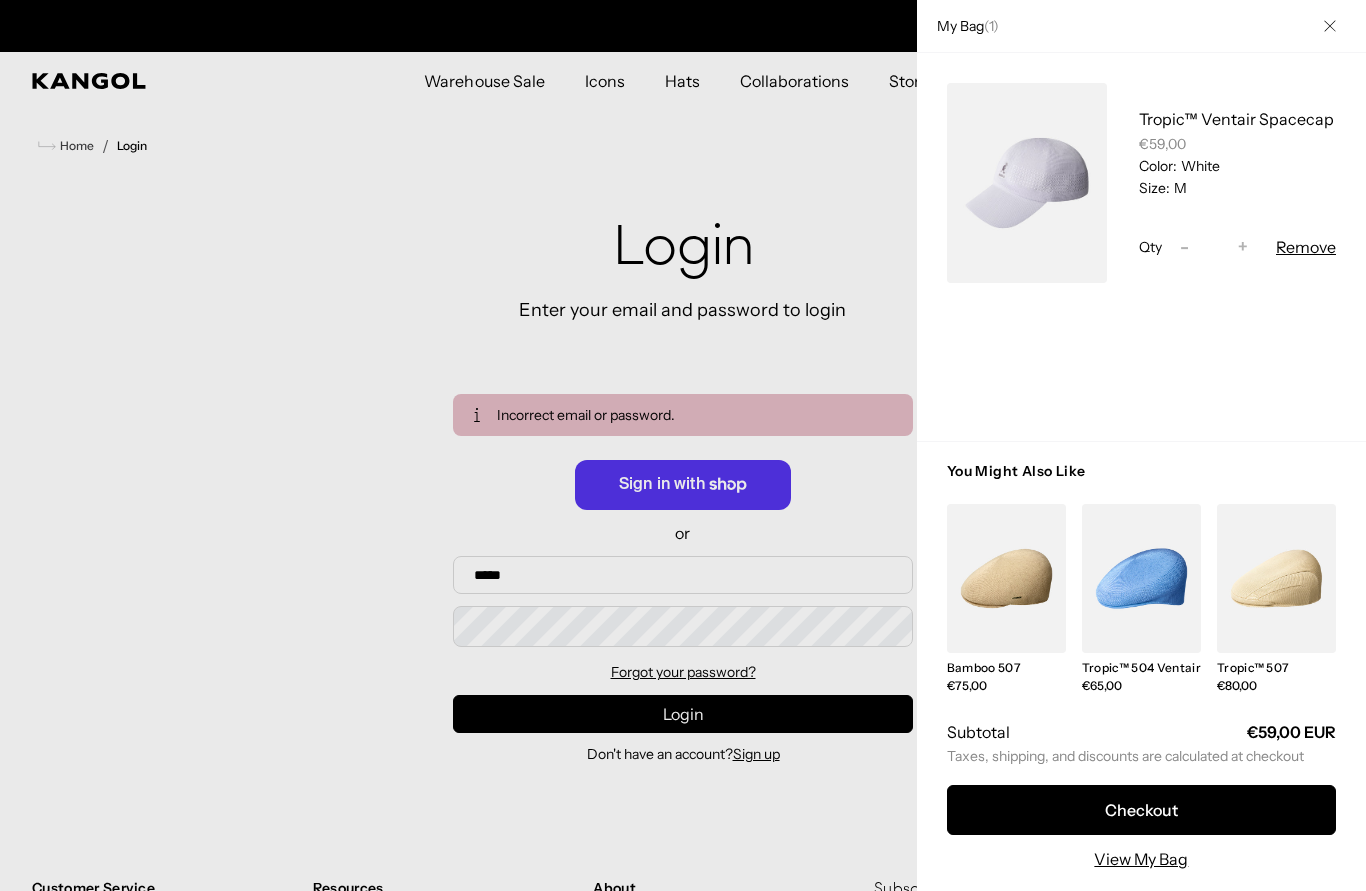 scroll, scrollTop: 0, scrollLeft: 412, axis: horizontal 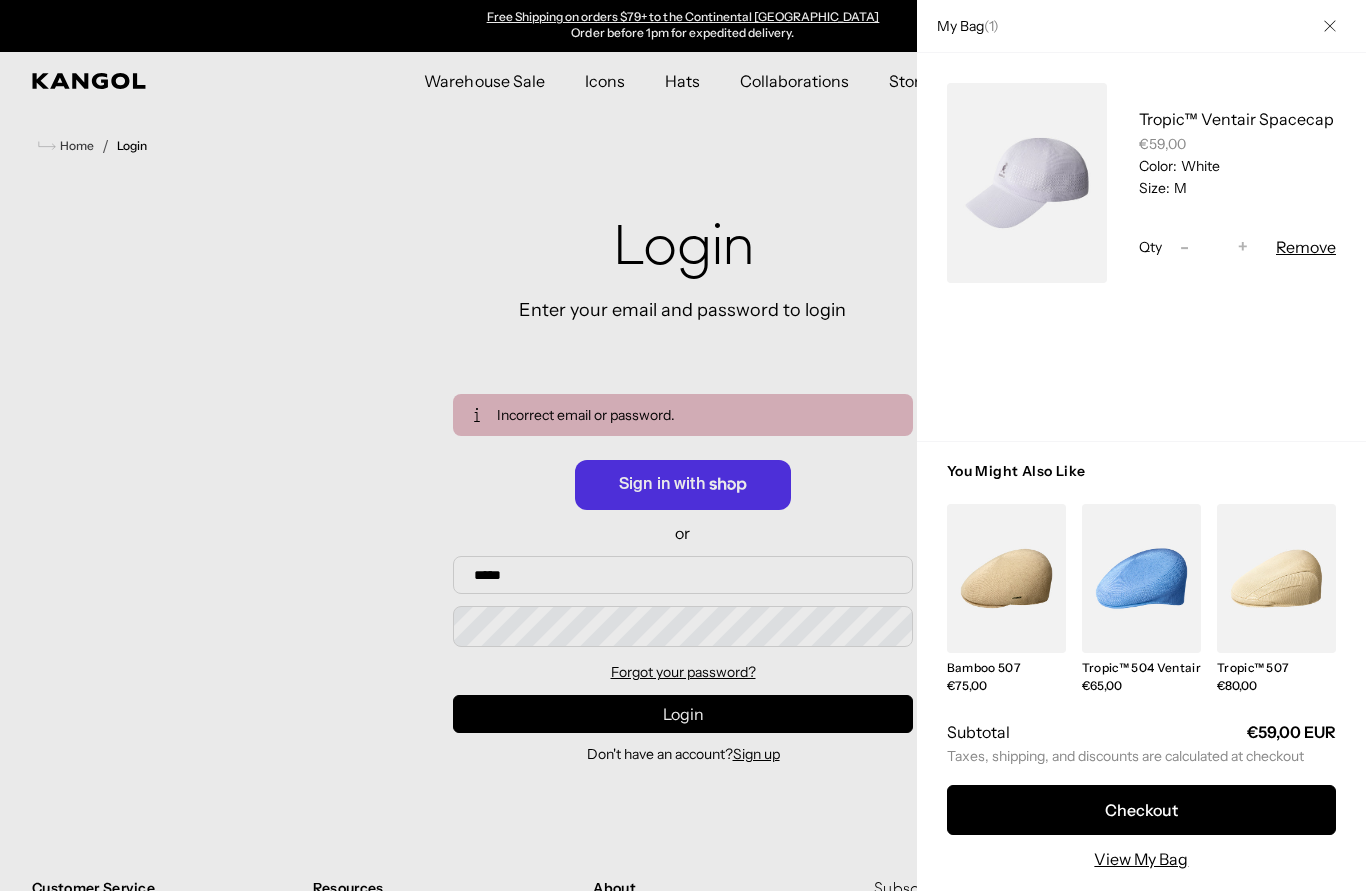 drag, startPoint x: 1219, startPoint y: 82, endPoint x: 1335, endPoint y: 30, distance: 127.12199 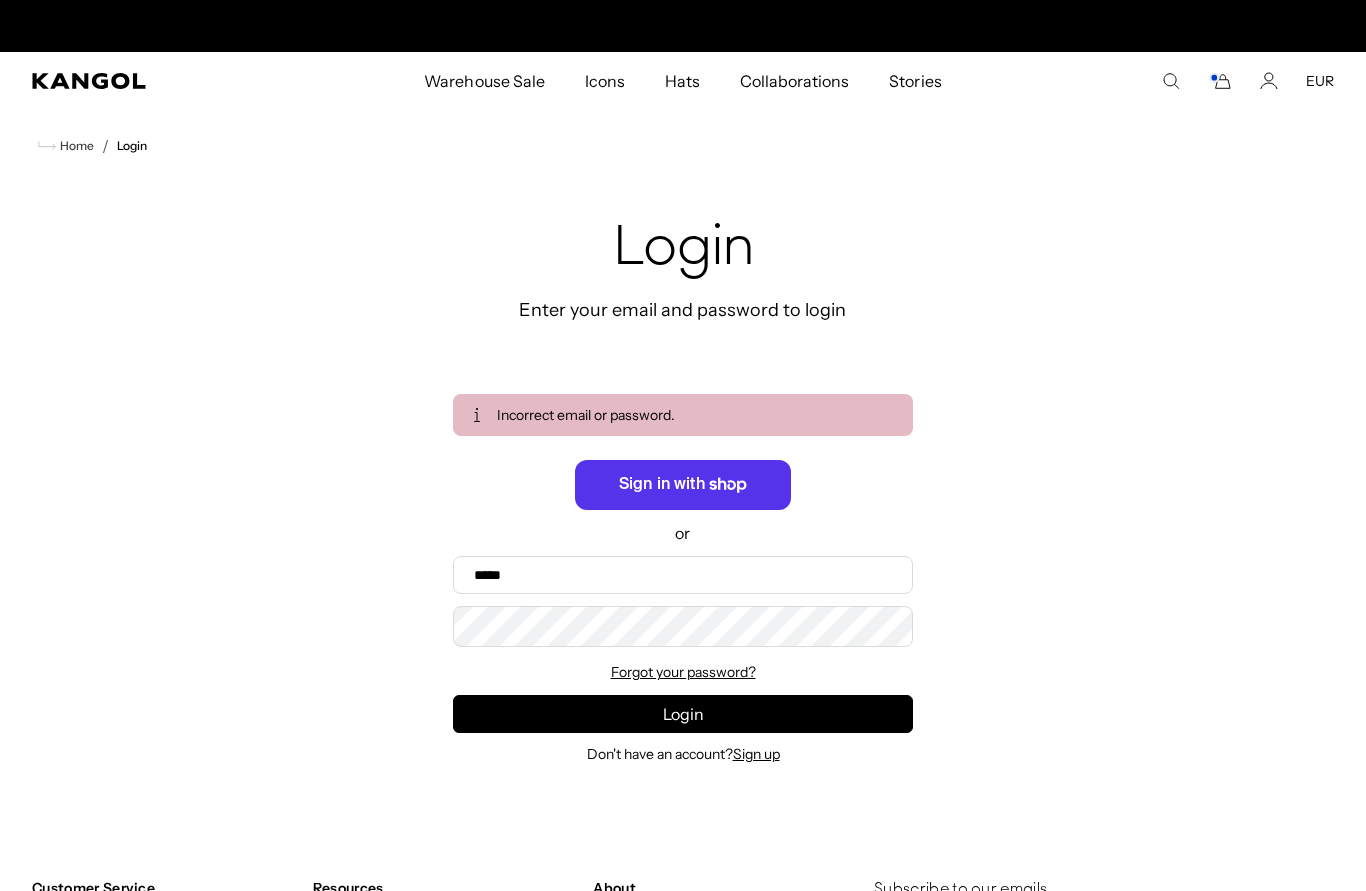 scroll, scrollTop: 0, scrollLeft: 0, axis: both 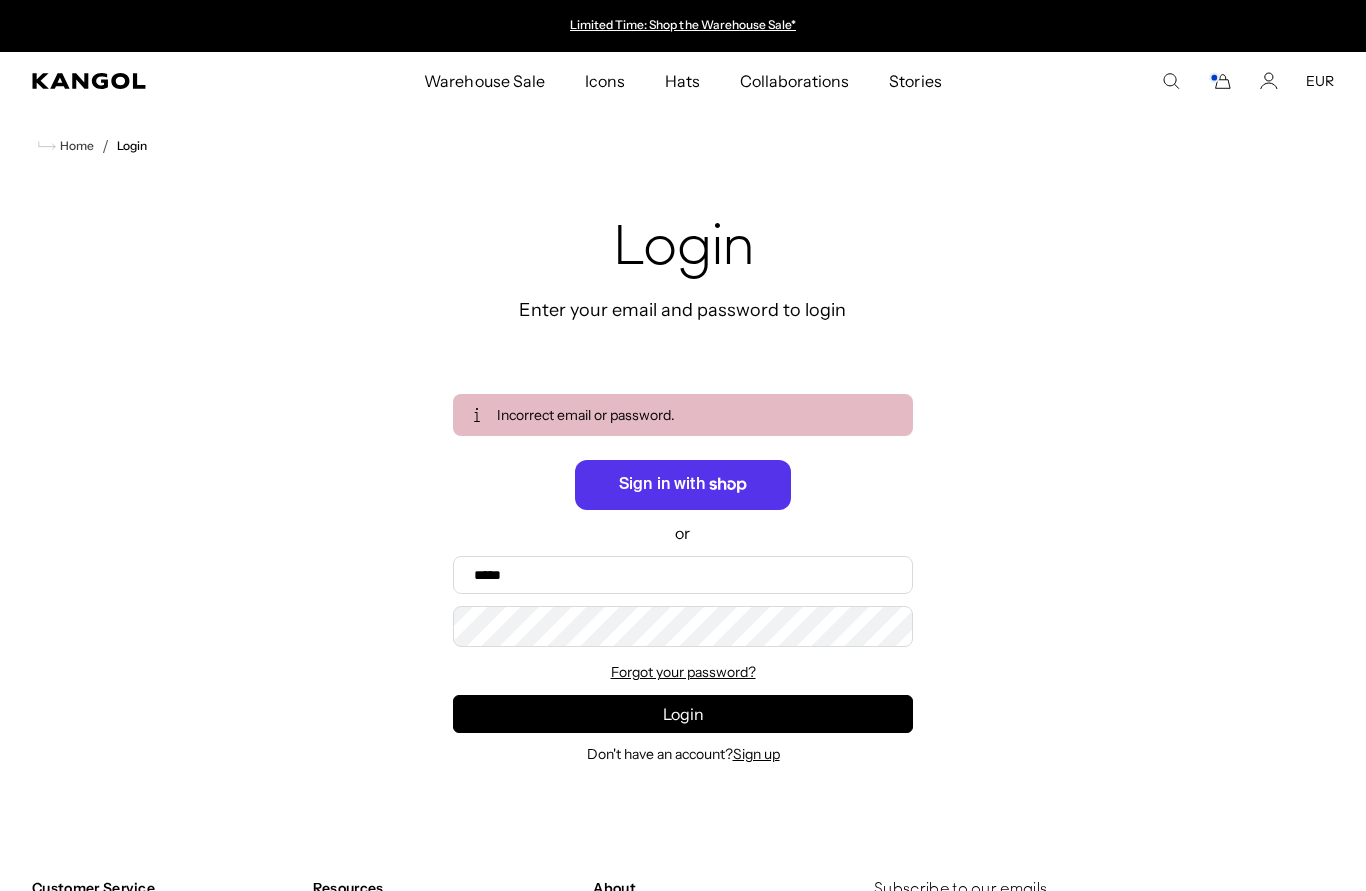 click on "Warehouse Sale" at bounding box center [484, 81] 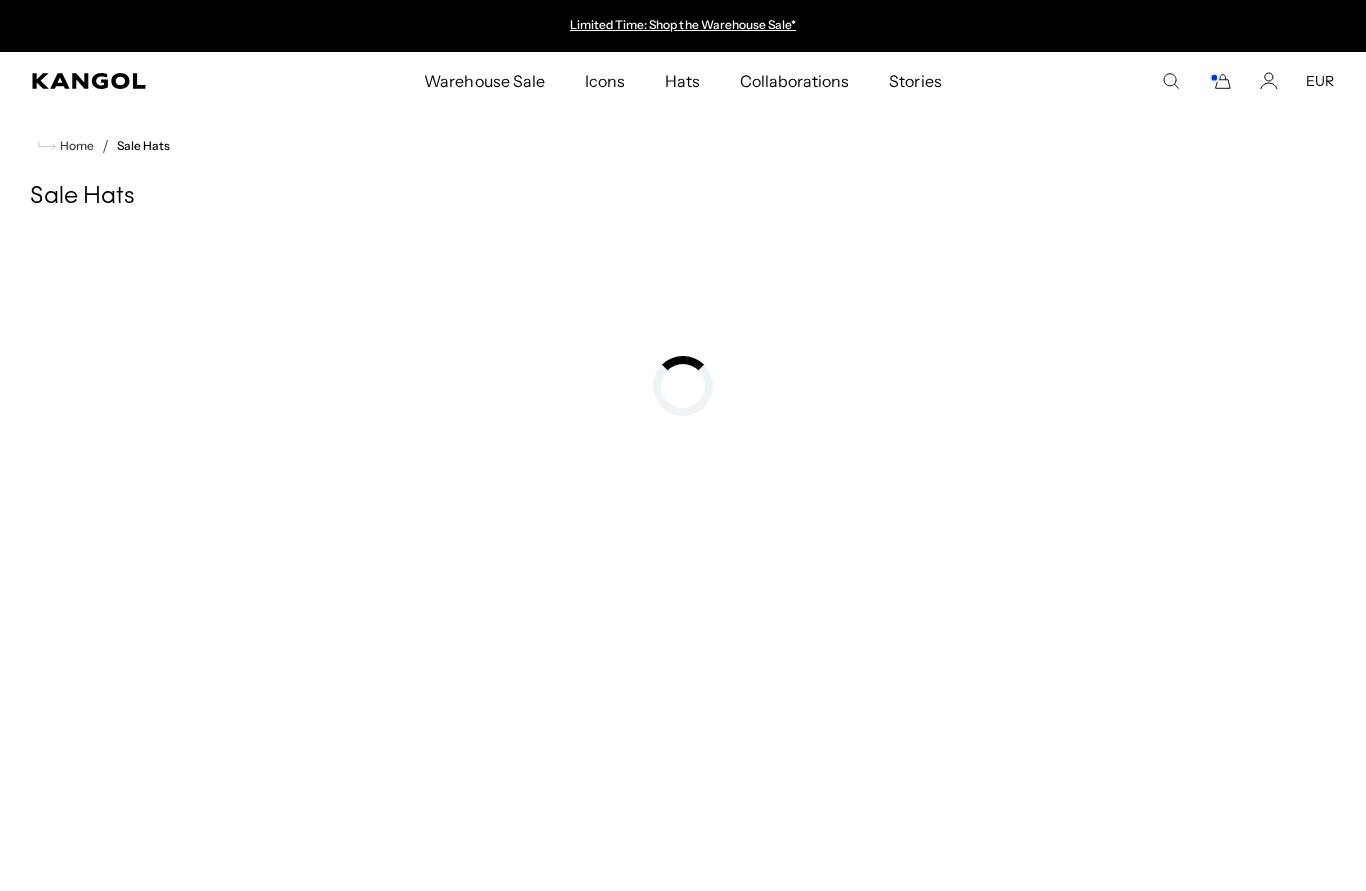 scroll, scrollTop: 0, scrollLeft: 0, axis: both 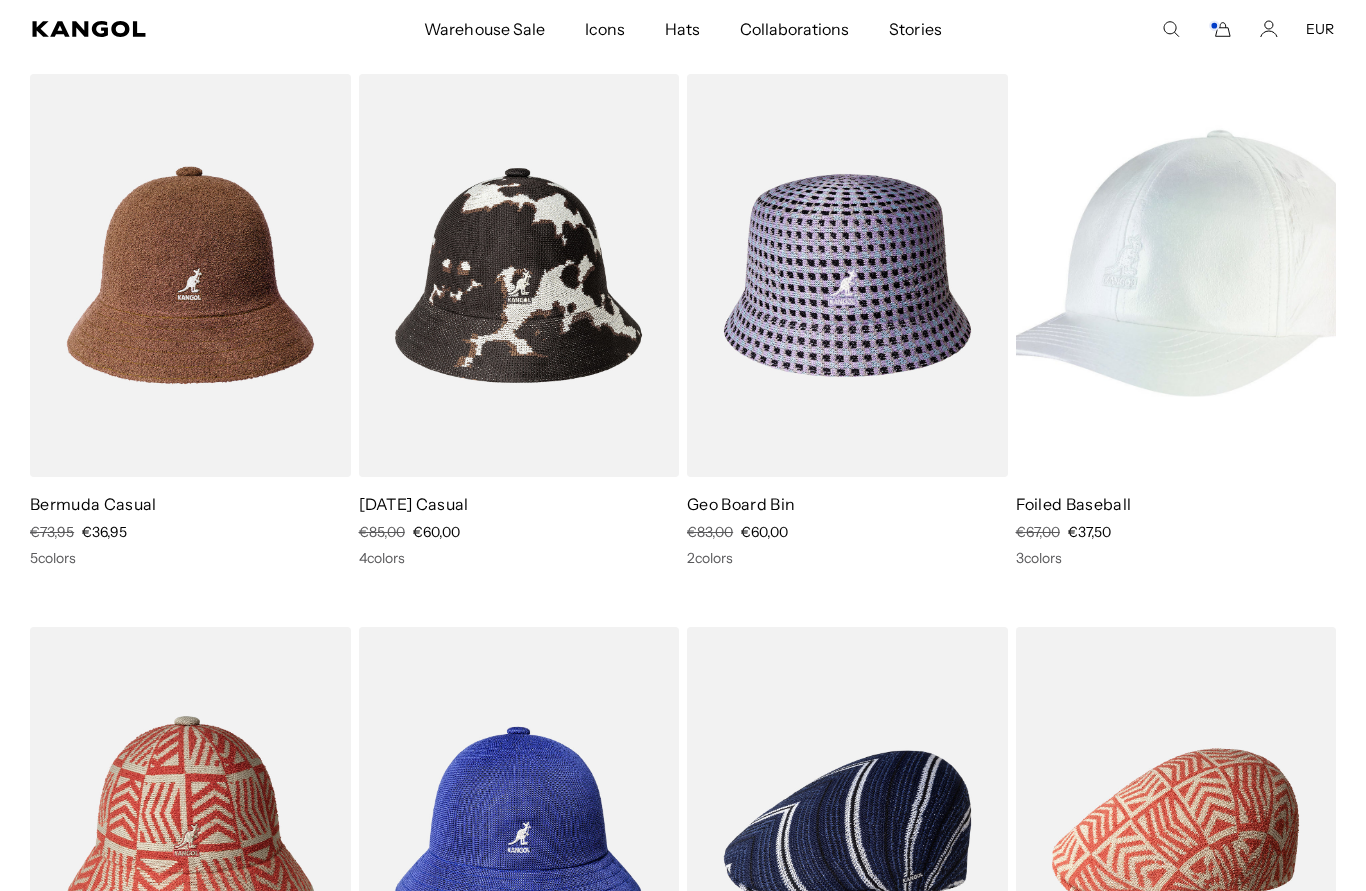 click at bounding box center (1176, 275) 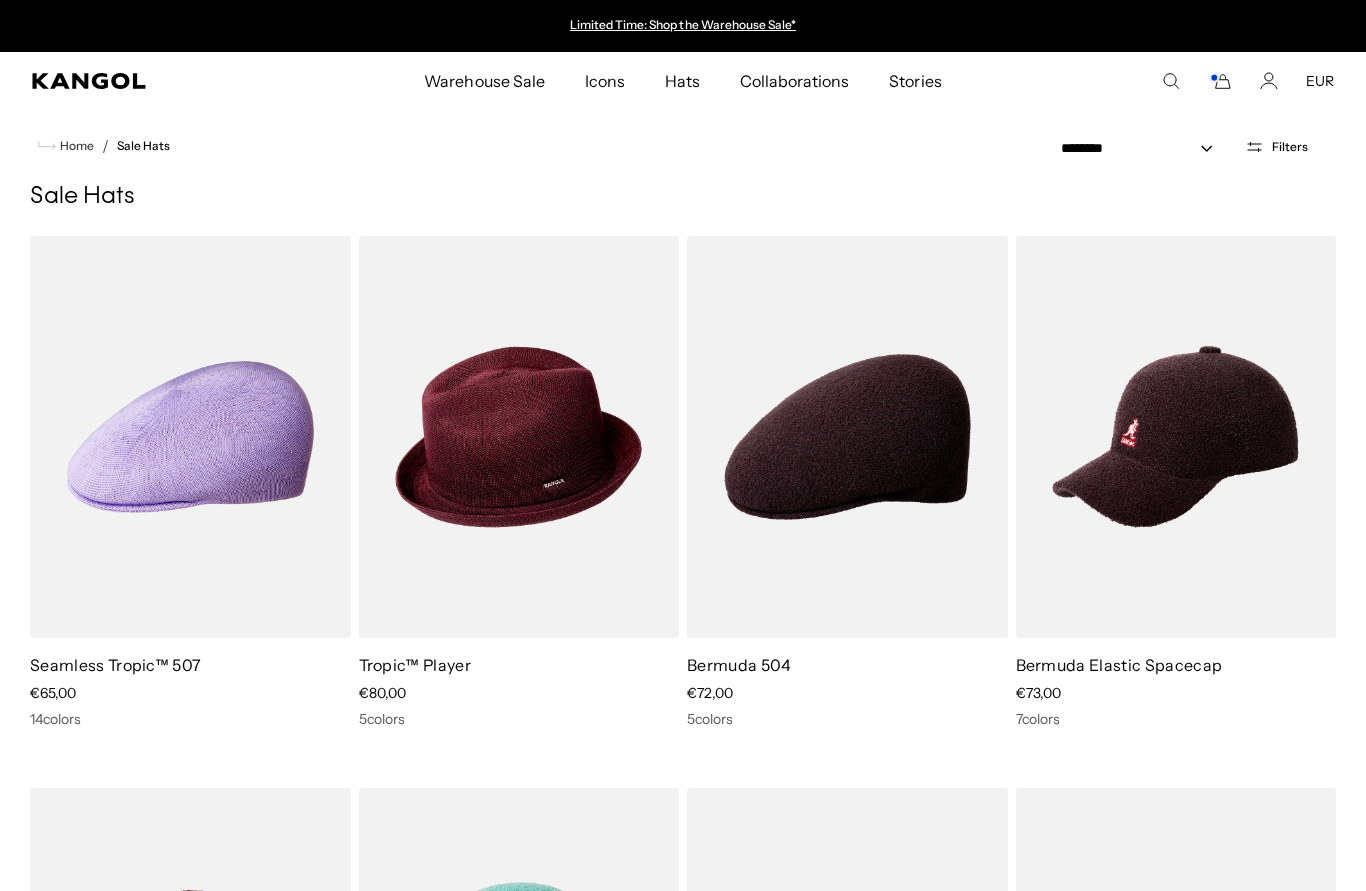 scroll, scrollTop: 8447, scrollLeft: 0, axis: vertical 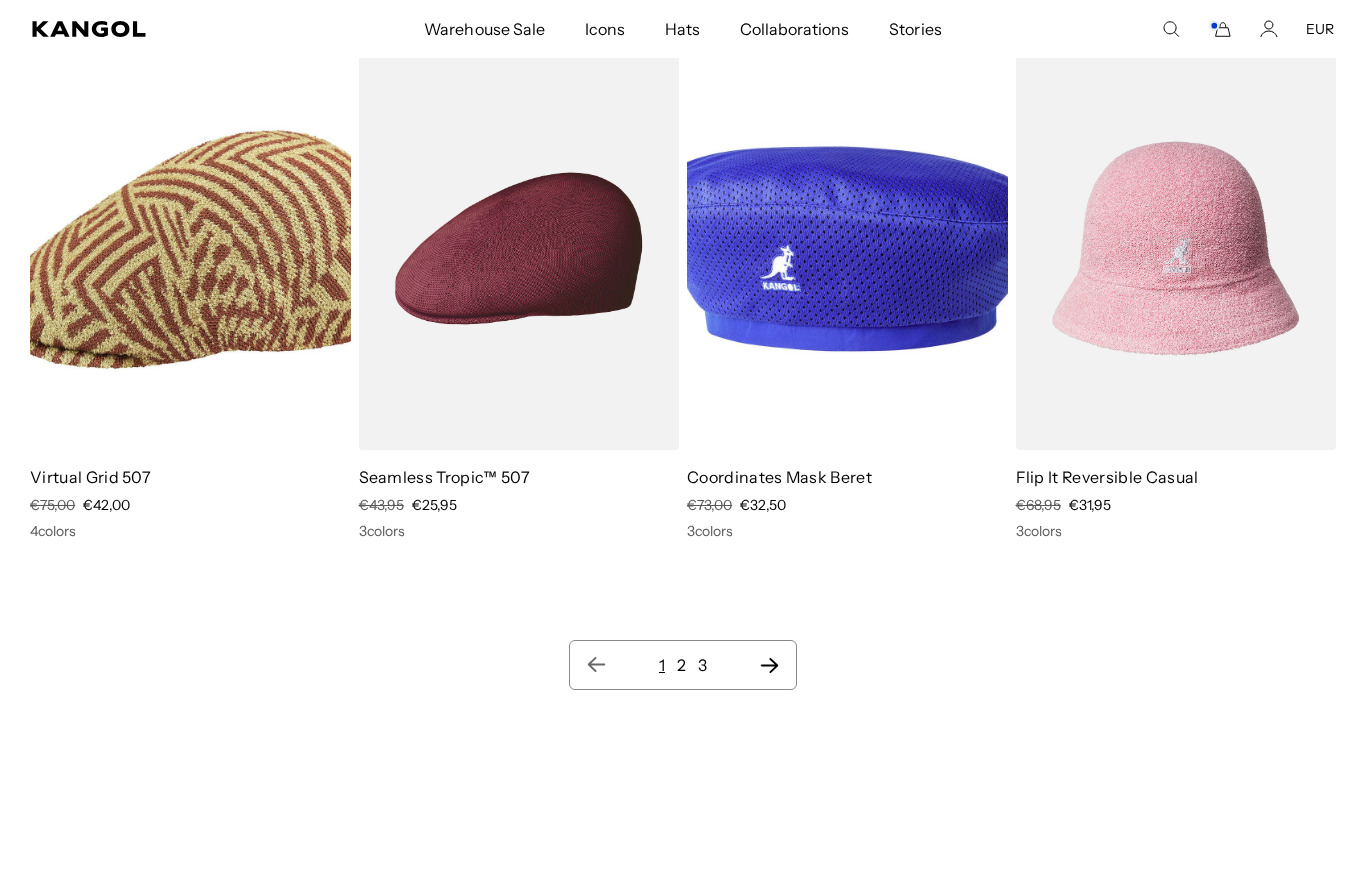 click 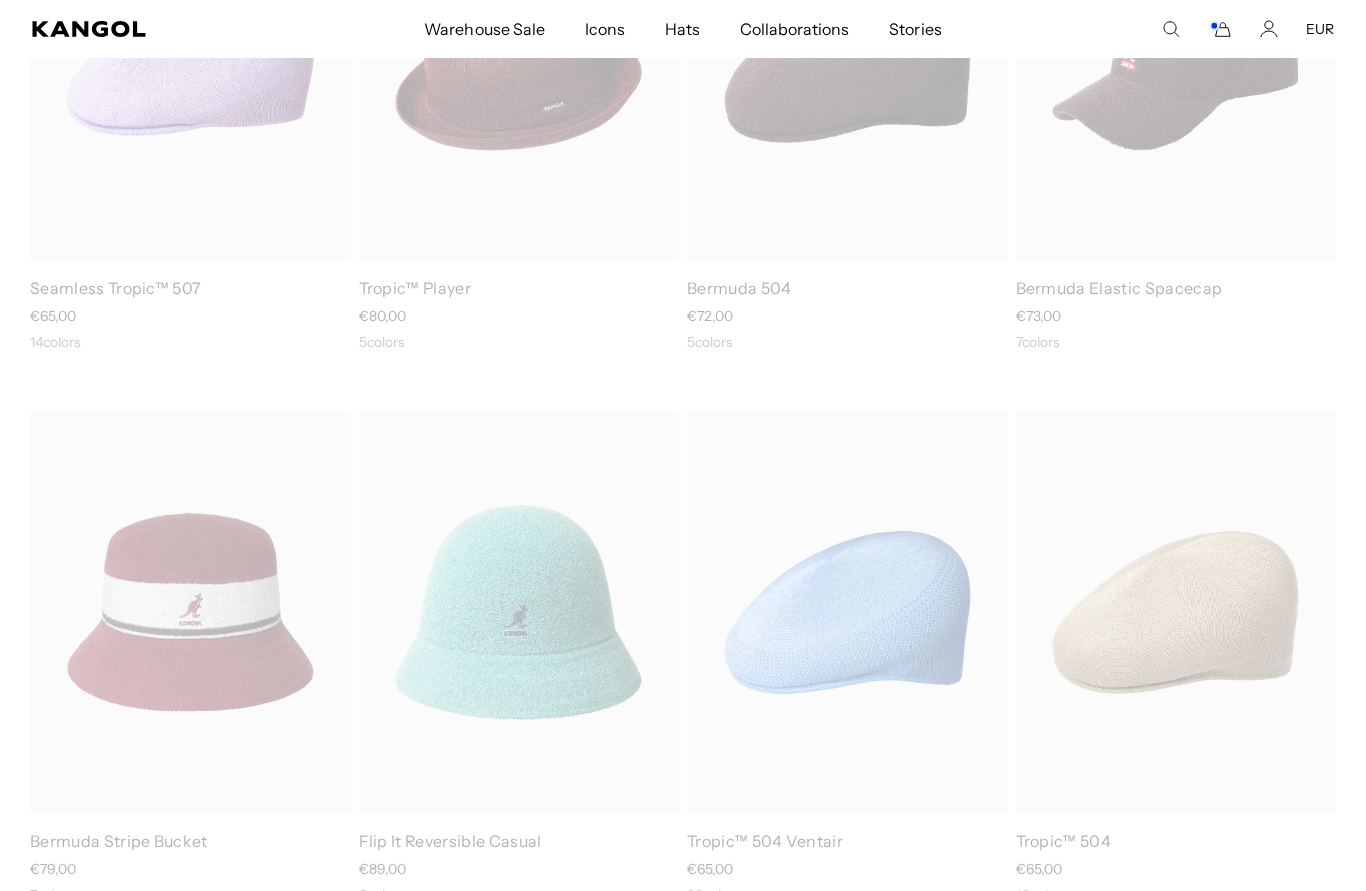 scroll, scrollTop: 0, scrollLeft: 0, axis: both 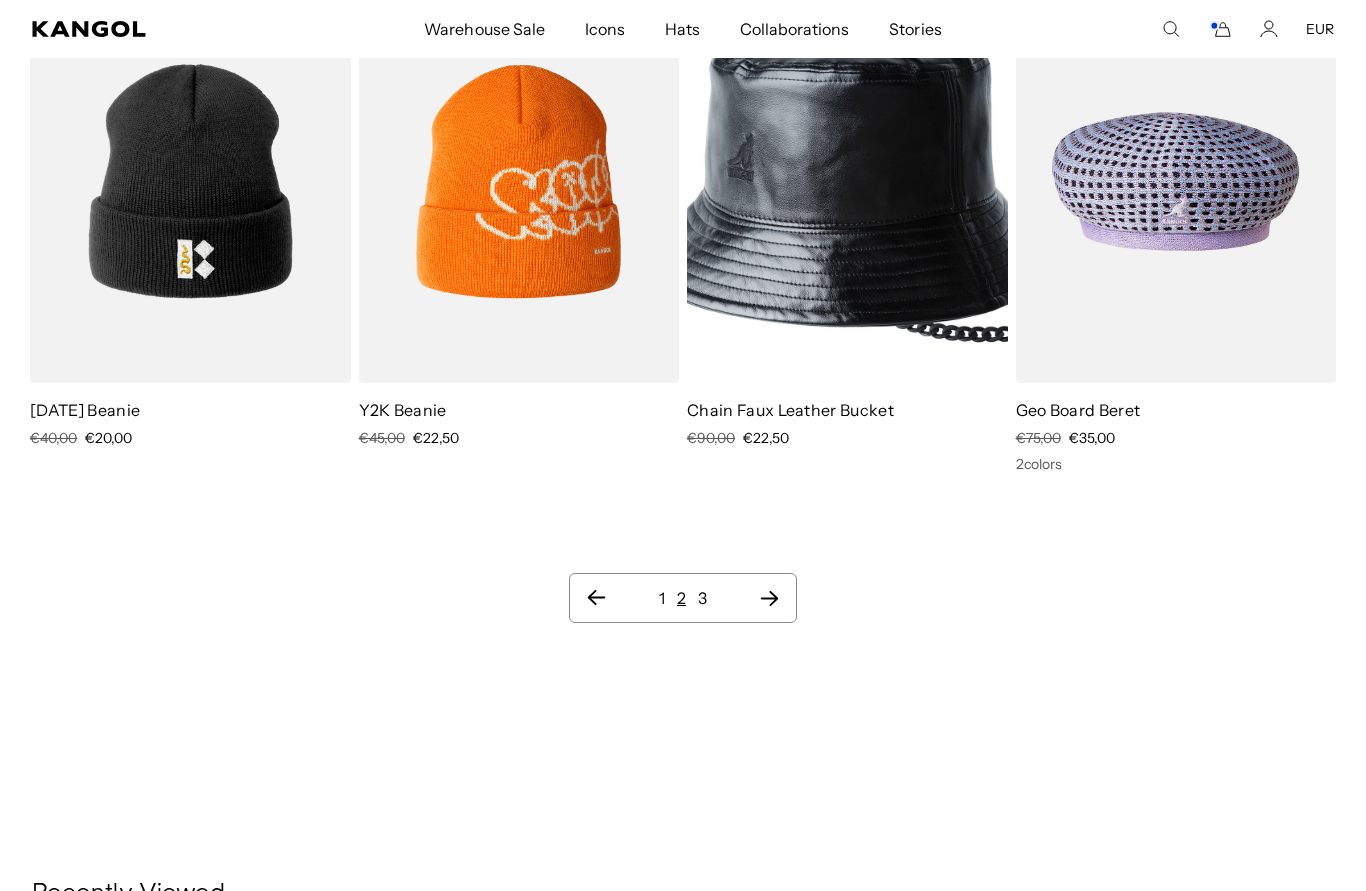 drag, startPoint x: 772, startPoint y: 665, endPoint x: 760, endPoint y: 603, distance: 63.15061 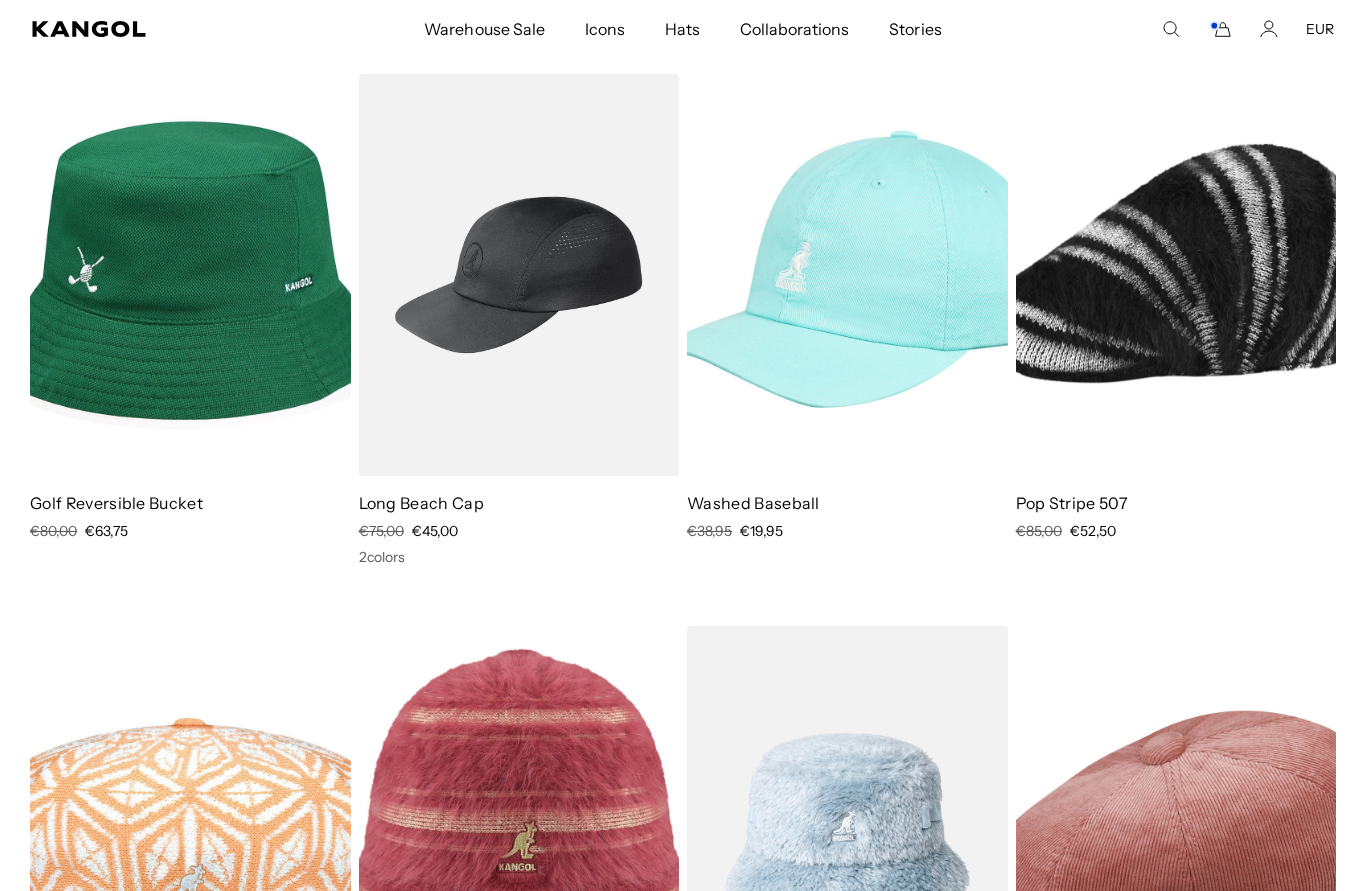 scroll, scrollTop: 0, scrollLeft: 0, axis: both 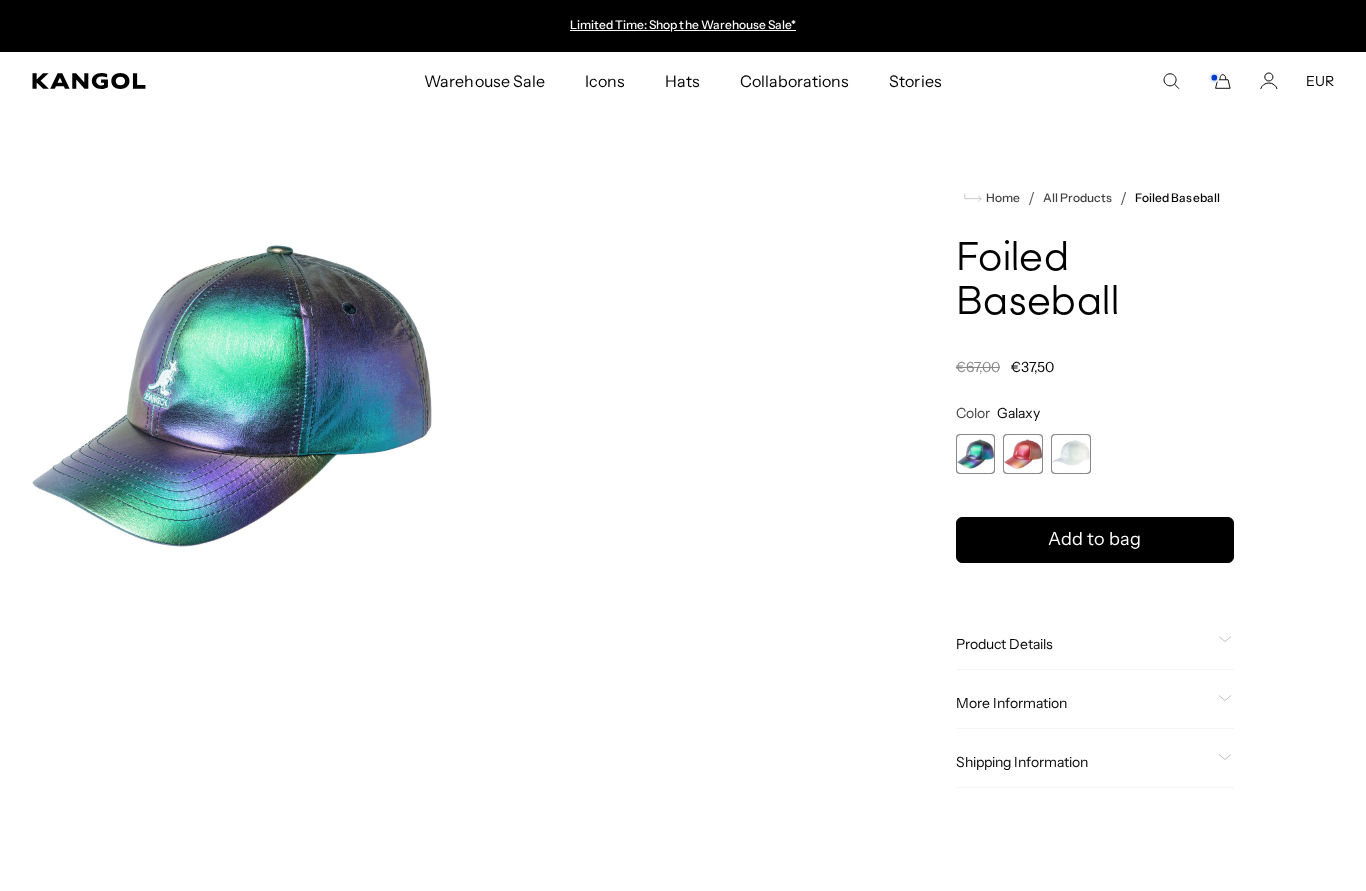 click at bounding box center (1071, 454) 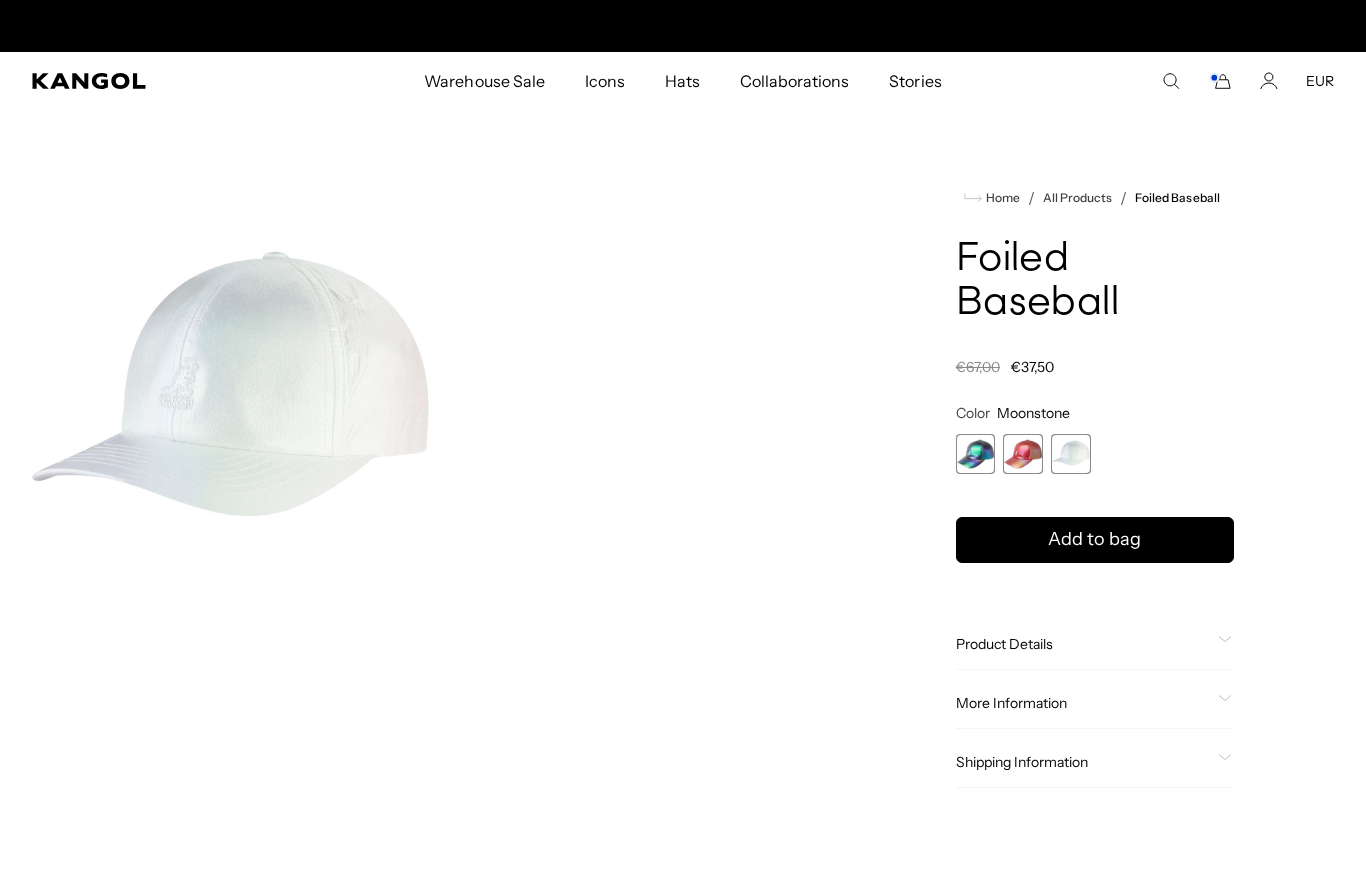 scroll, scrollTop: 0, scrollLeft: 0, axis: both 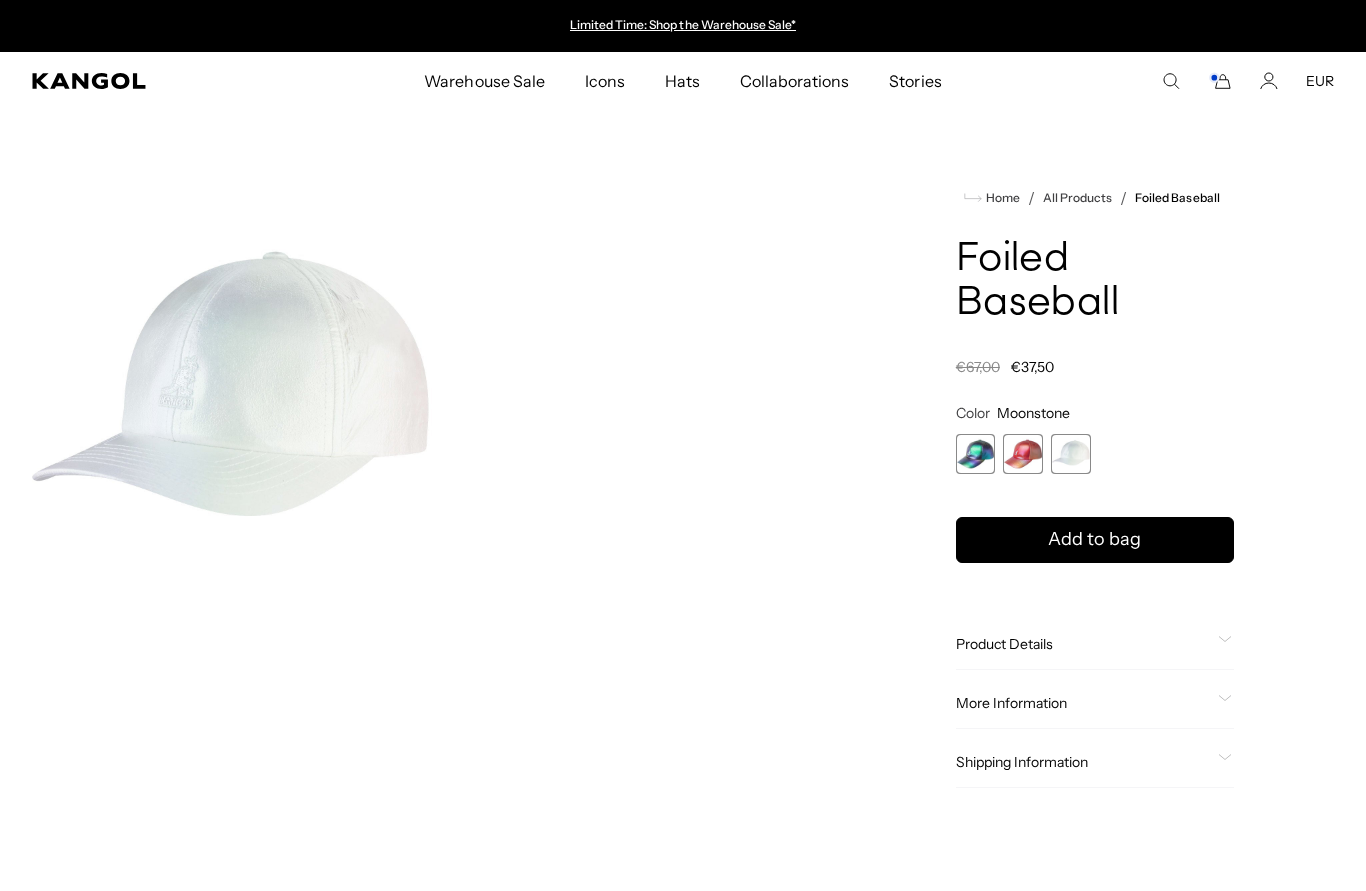 click at bounding box center [1023, 454] 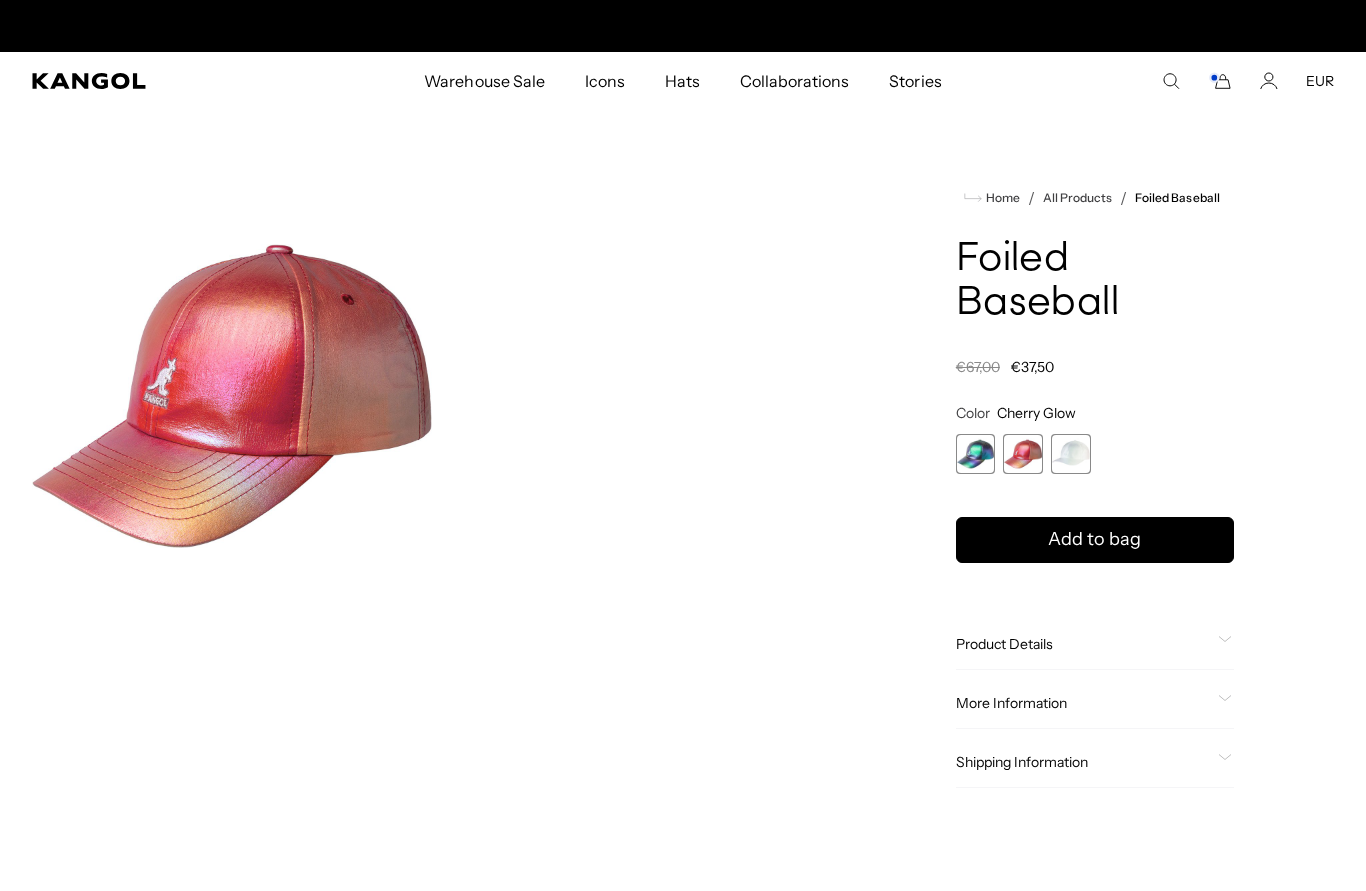 scroll, scrollTop: 0, scrollLeft: 0, axis: both 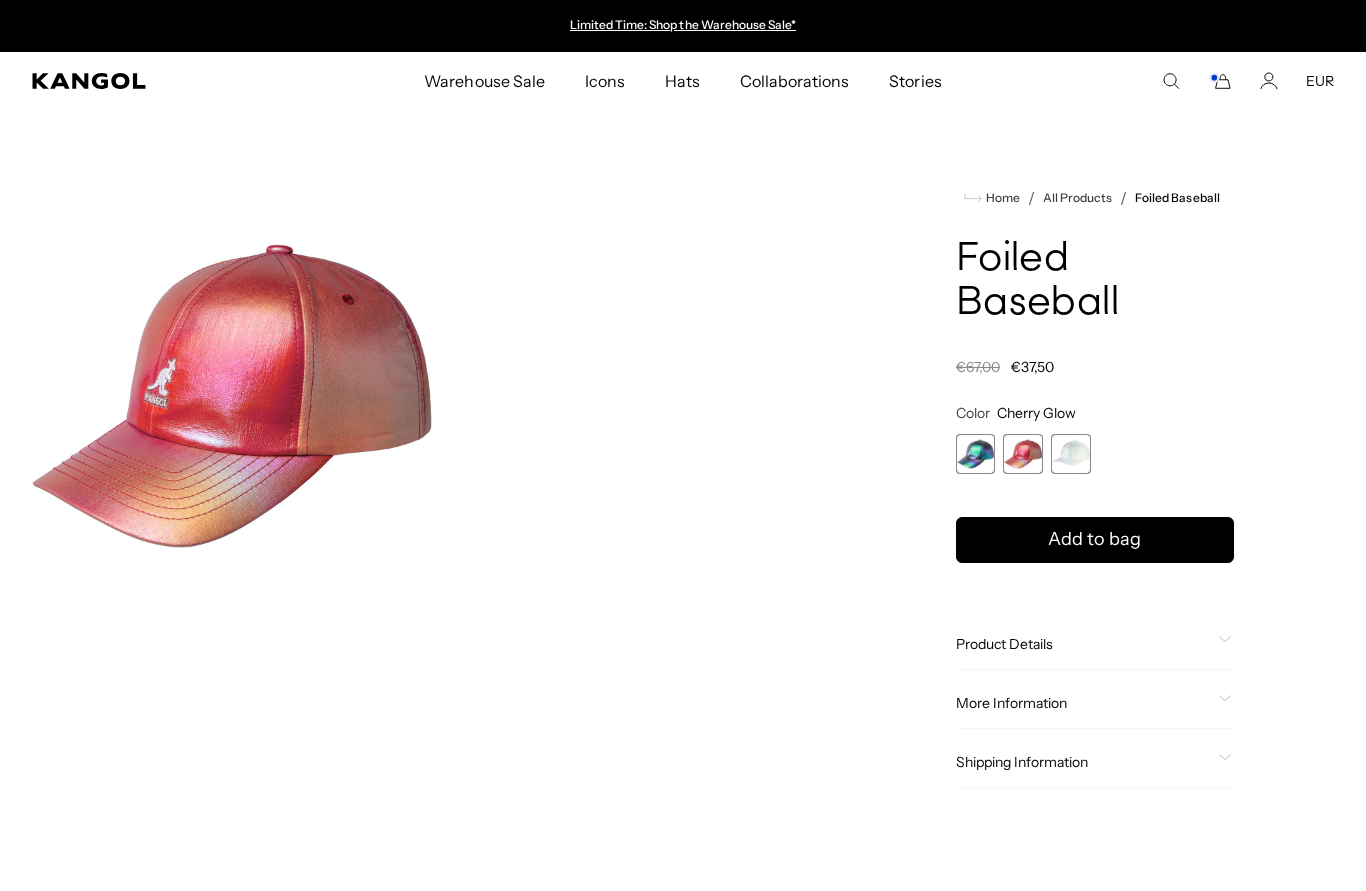click at bounding box center [976, 454] 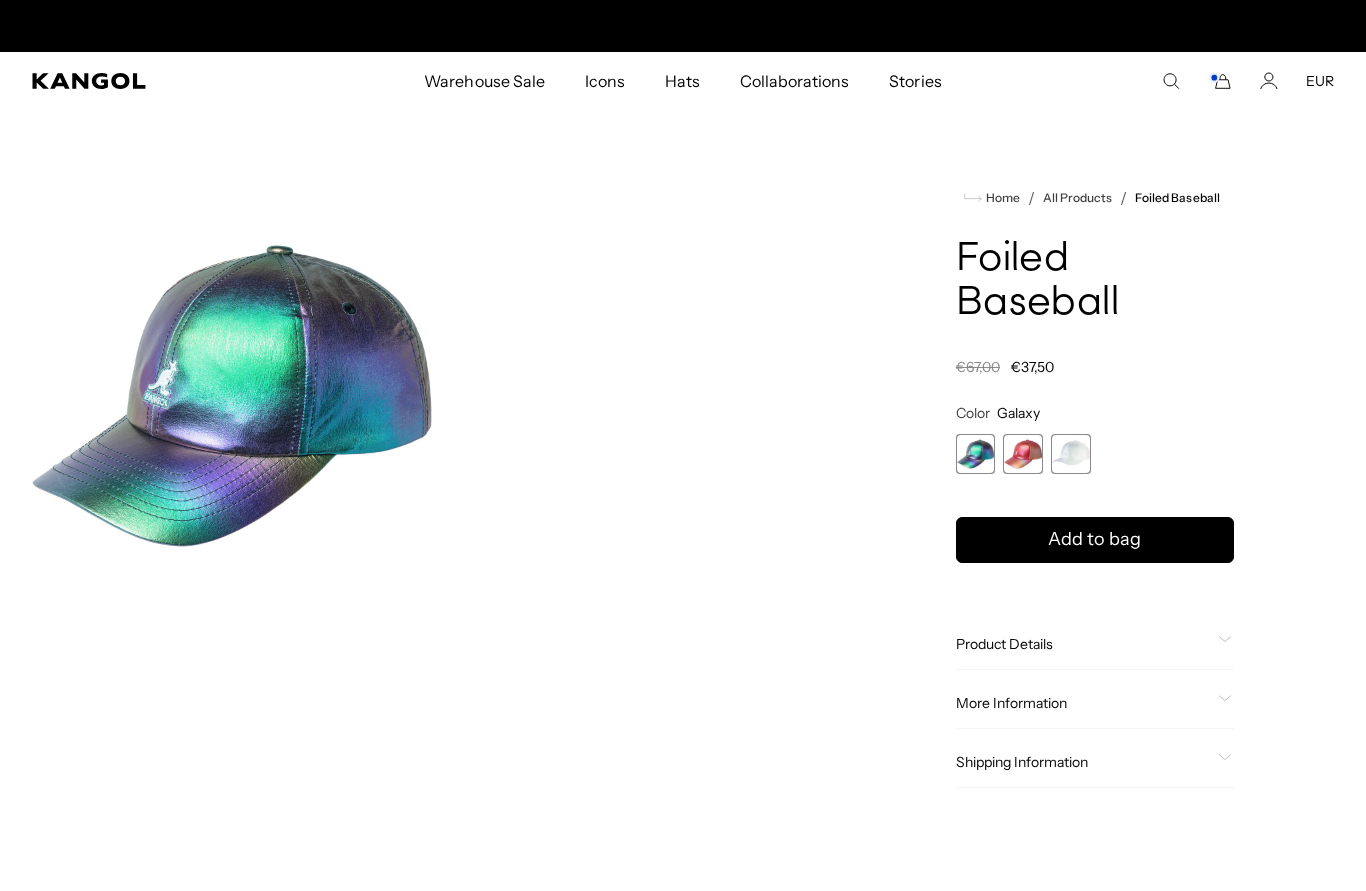 scroll, scrollTop: 0, scrollLeft: 412, axis: horizontal 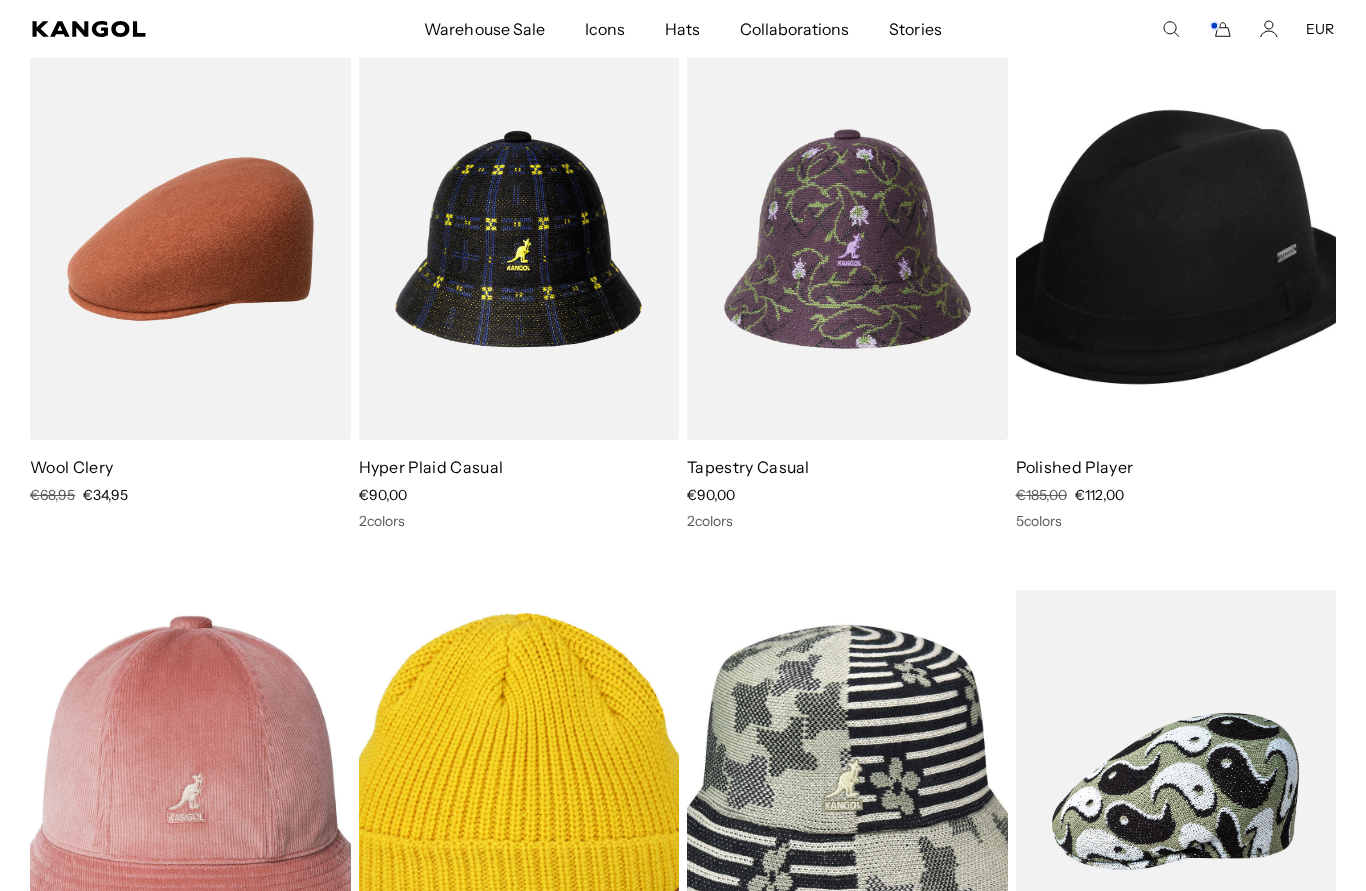 drag, startPoint x: 0, startPoint y: 0, endPoint x: 1219, endPoint y: 28, distance: 1219.3215 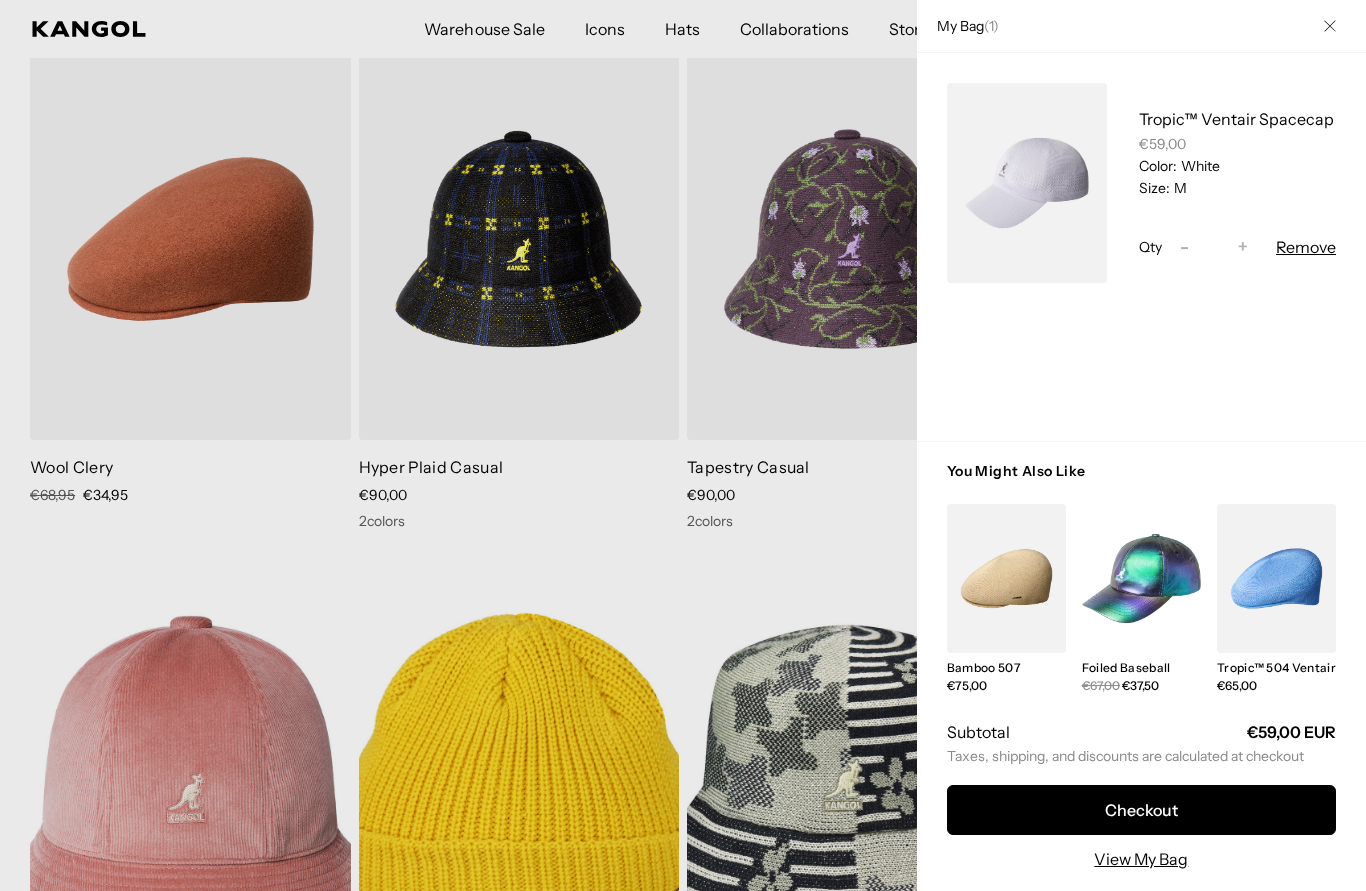 scroll, scrollTop: 0, scrollLeft: 412, axis: horizontal 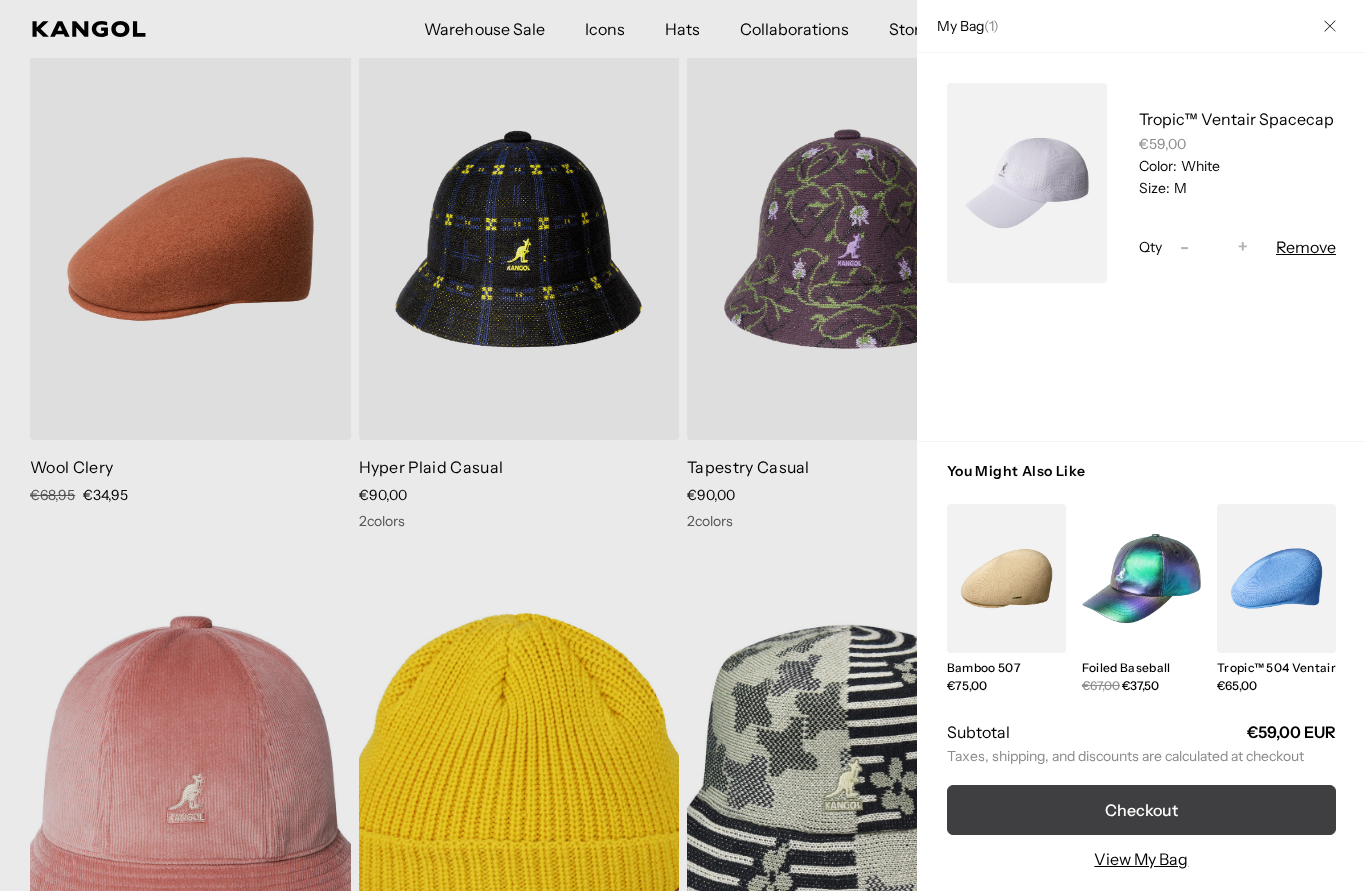 drag, startPoint x: 1219, startPoint y: 28, endPoint x: 1146, endPoint y: 816, distance: 791.37415 